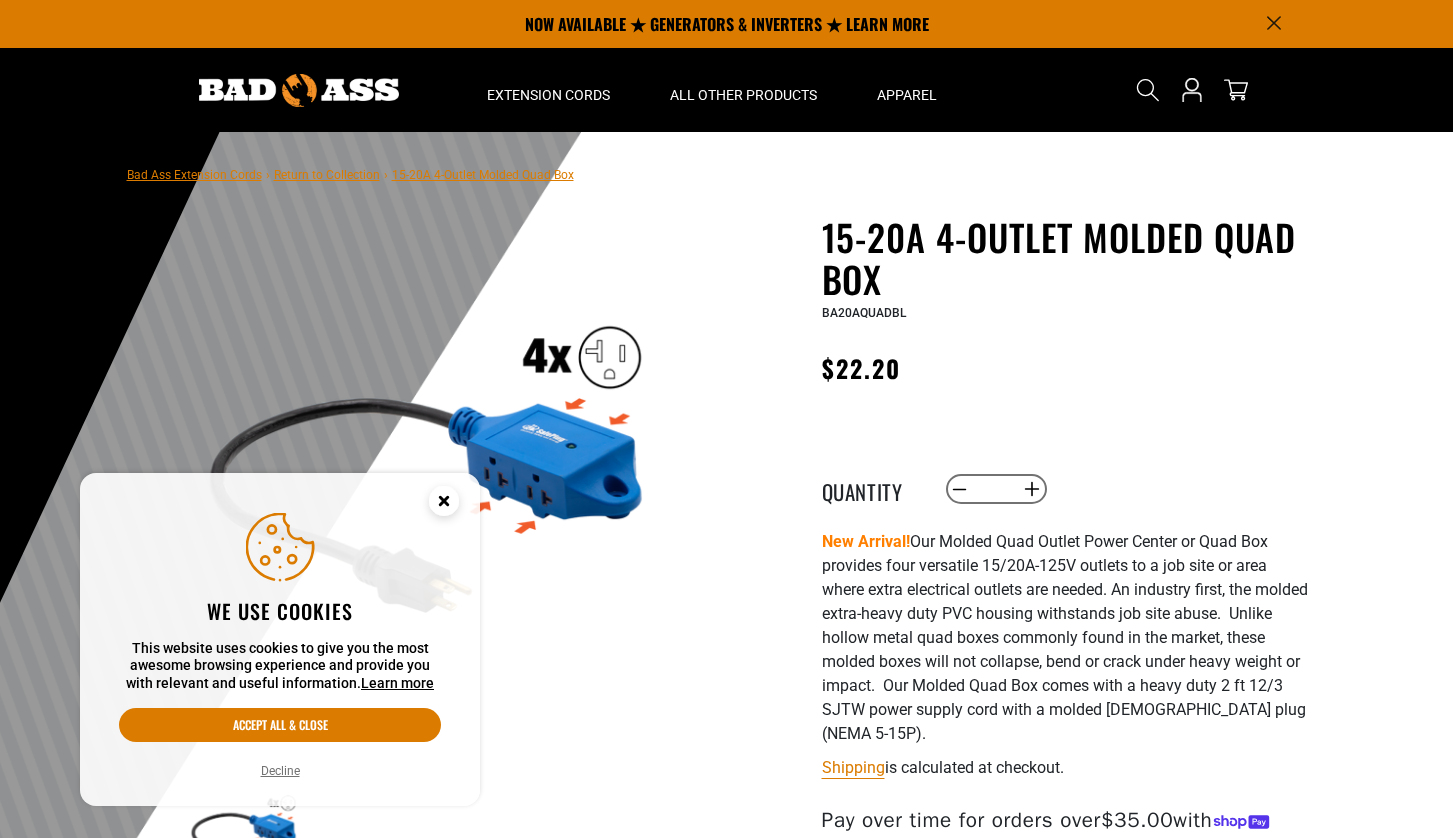 scroll, scrollTop: 0, scrollLeft: 0, axis: both 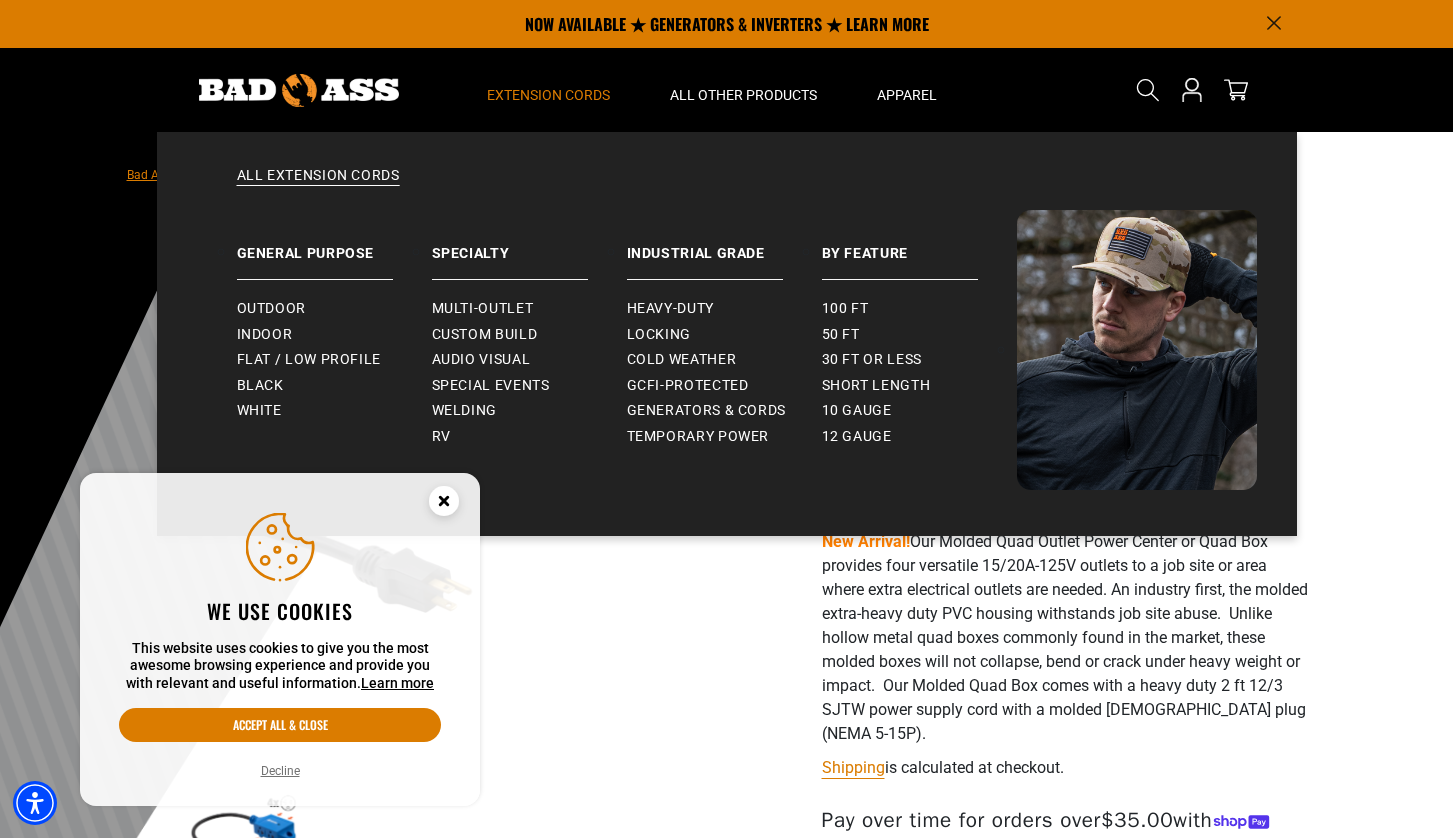 click on "Extension Cords" at bounding box center [548, 95] 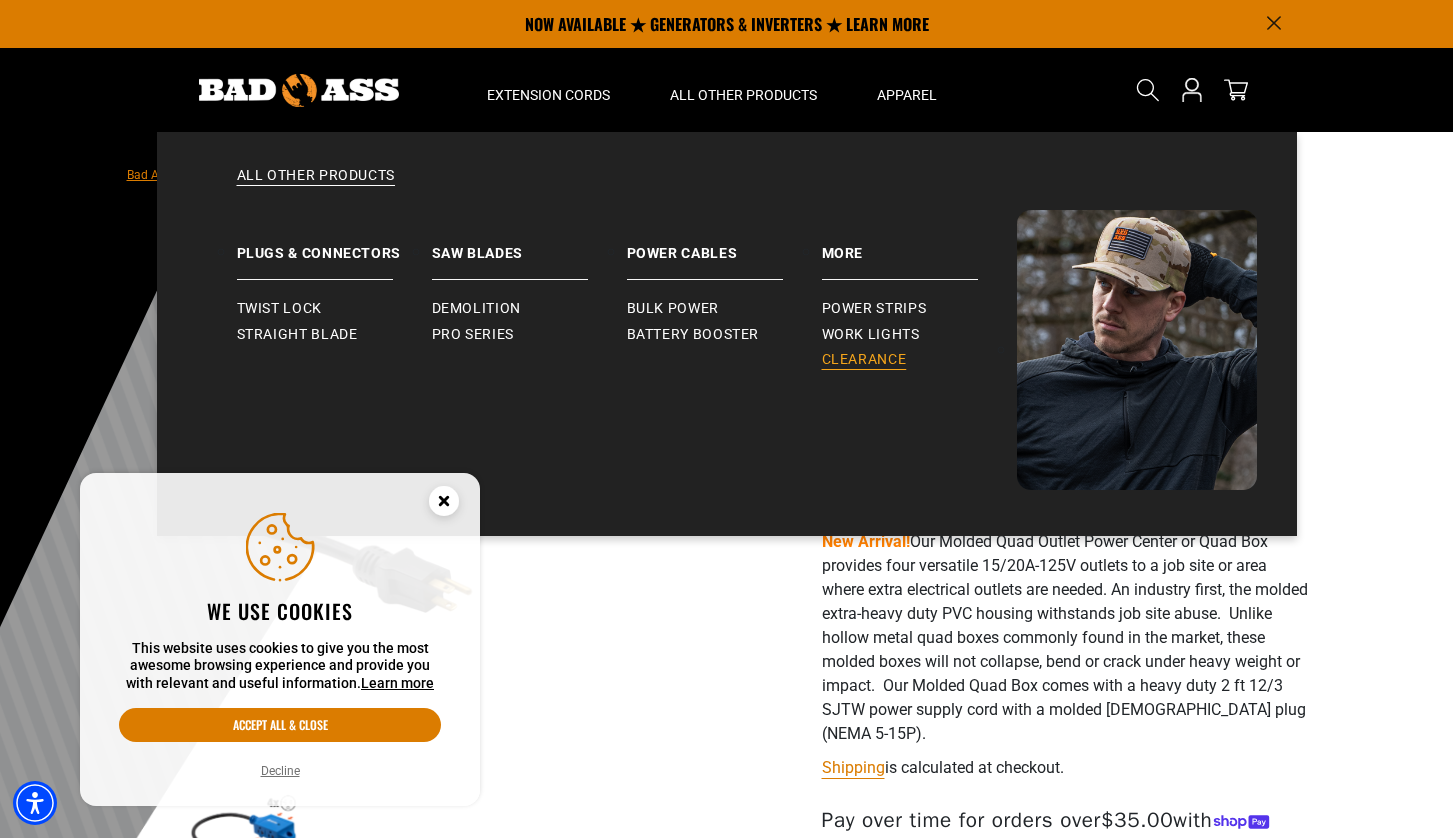 click on "Clearance" at bounding box center [864, 360] 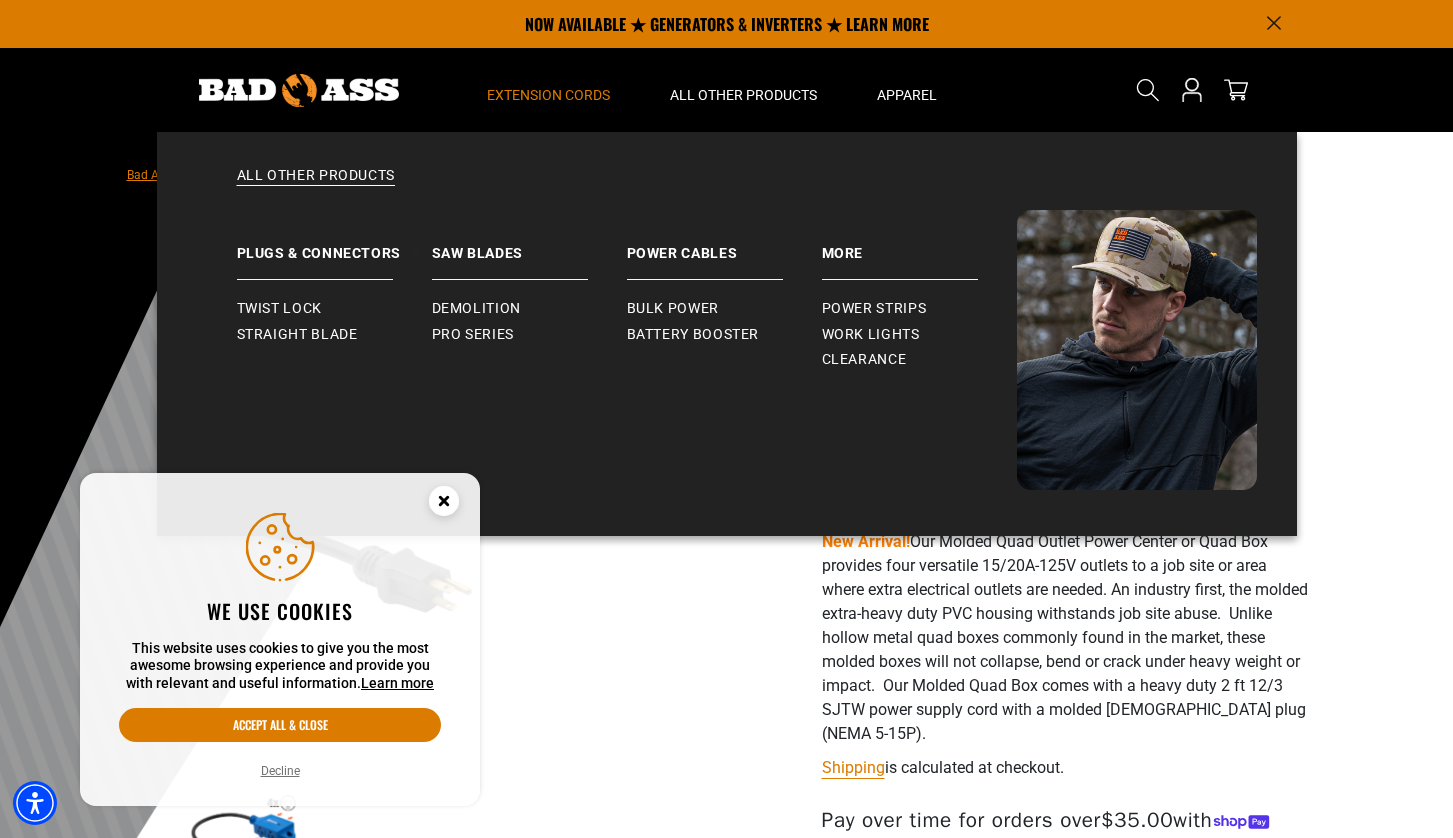 click on "Extension Cords" at bounding box center [548, 95] 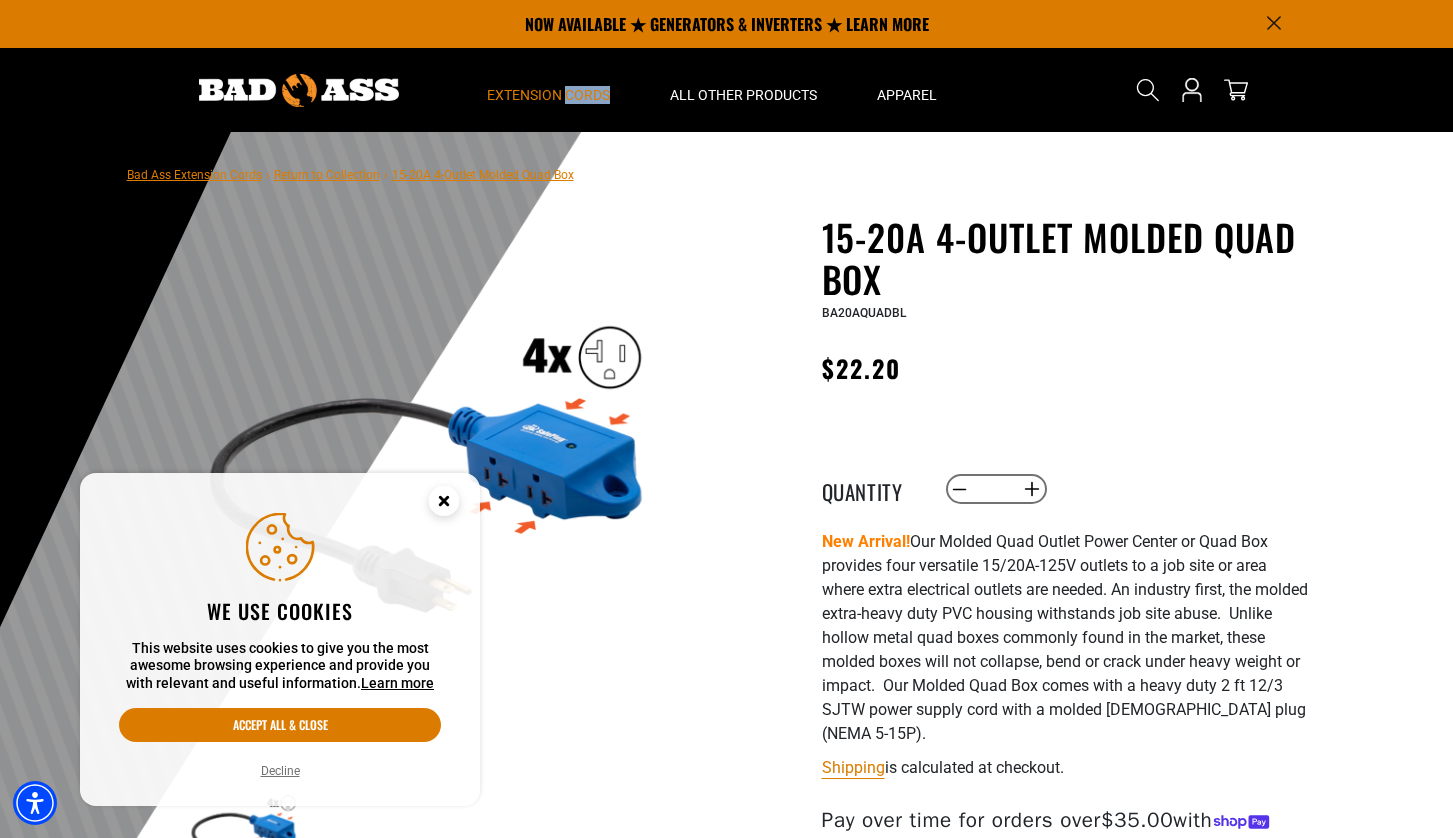 click on "Extension Cords" at bounding box center (548, 95) 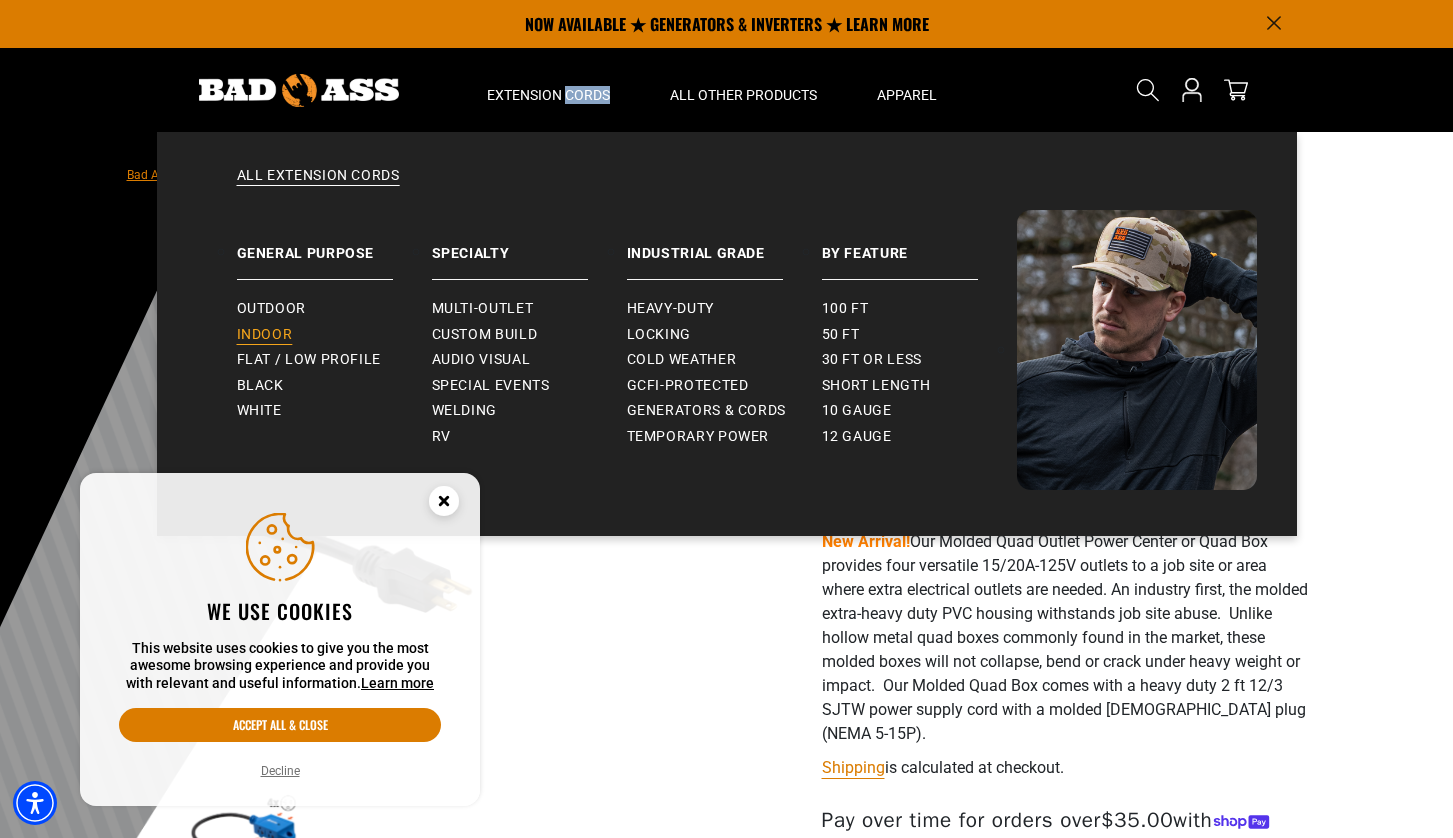 click on "Indoor" at bounding box center [265, 335] 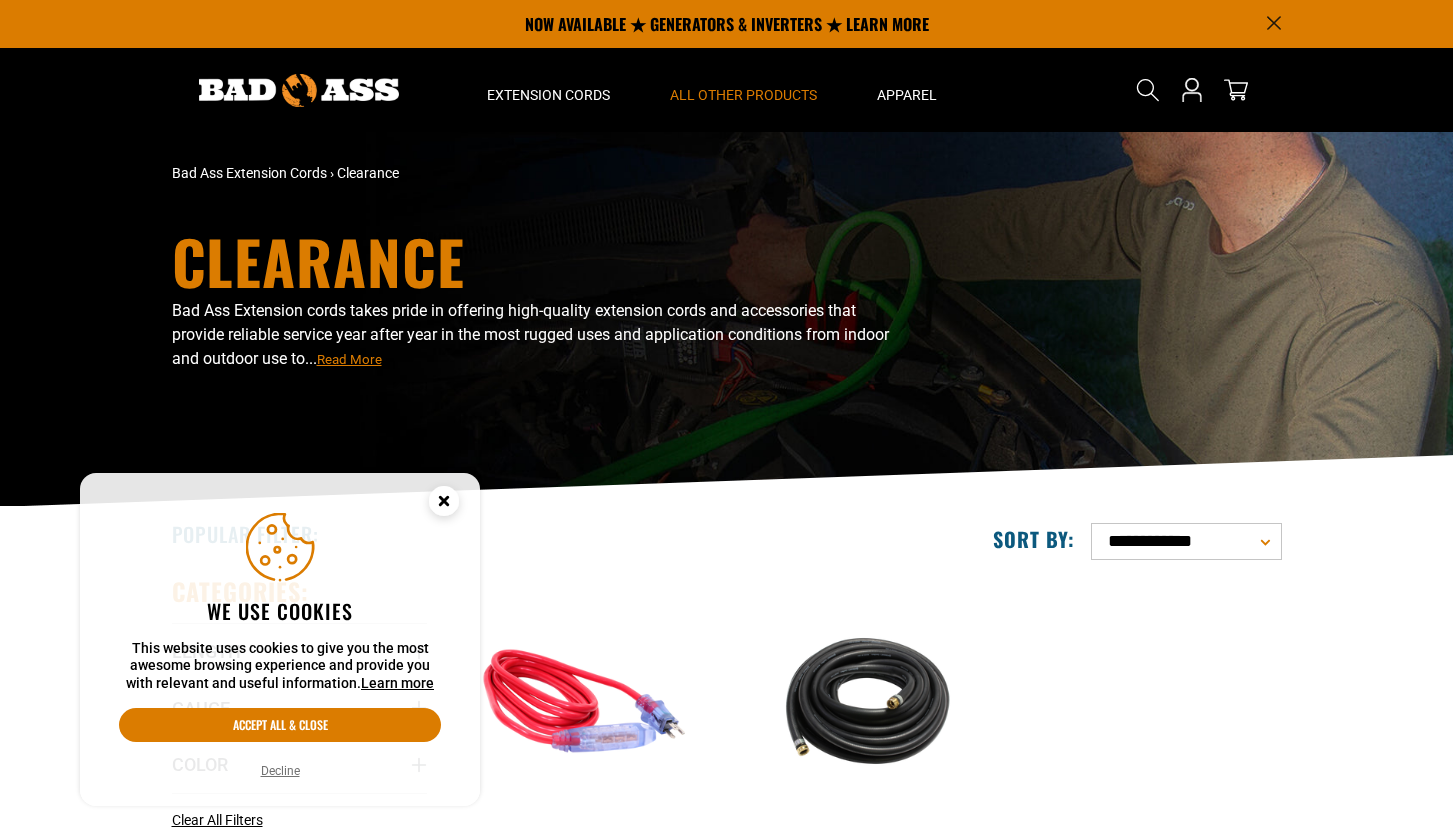 scroll, scrollTop: 0, scrollLeft: 0, axis: both 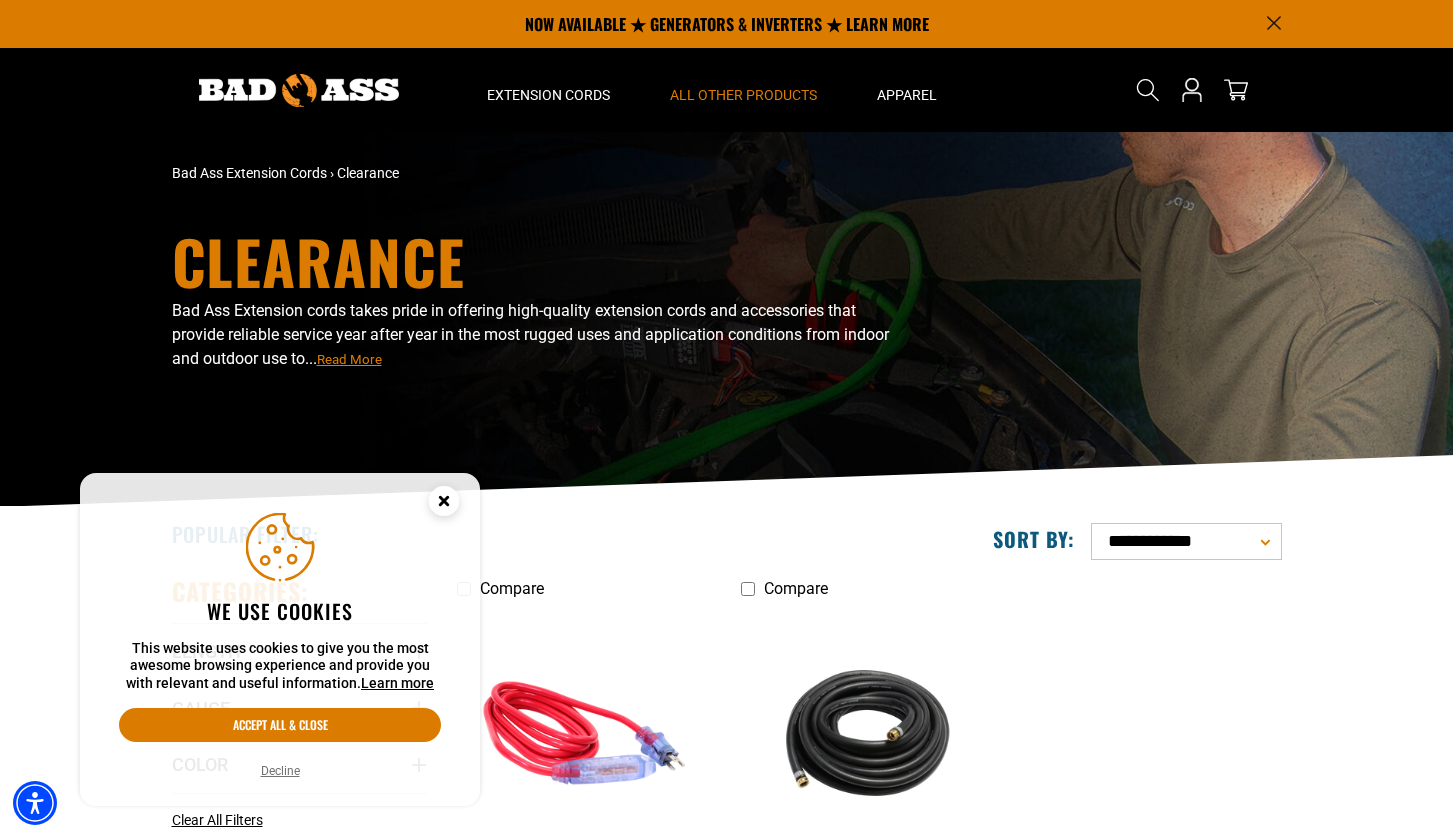 click 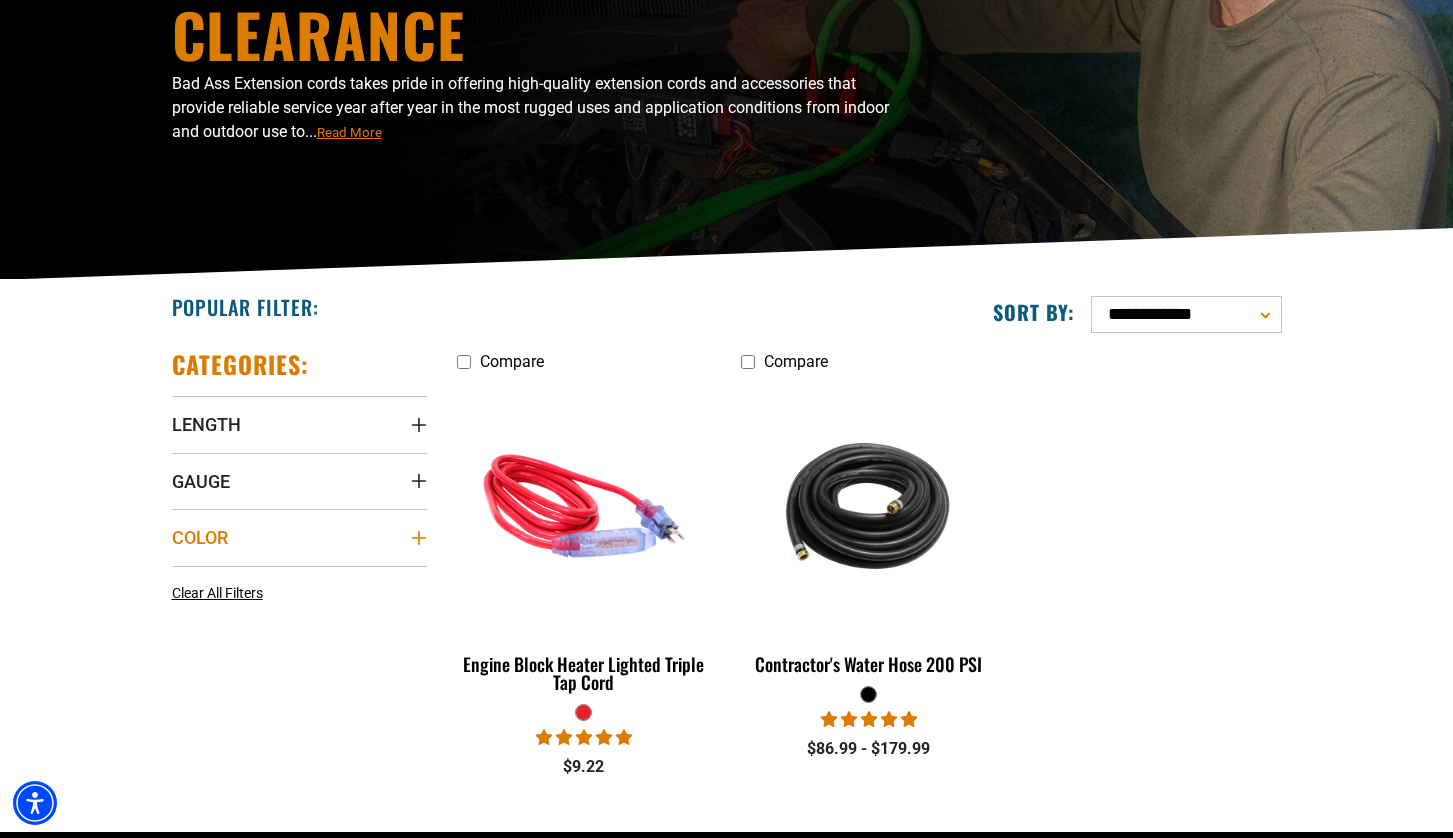 scroll, scrollTop: 228, scrollLeft: 0, axis: vertical 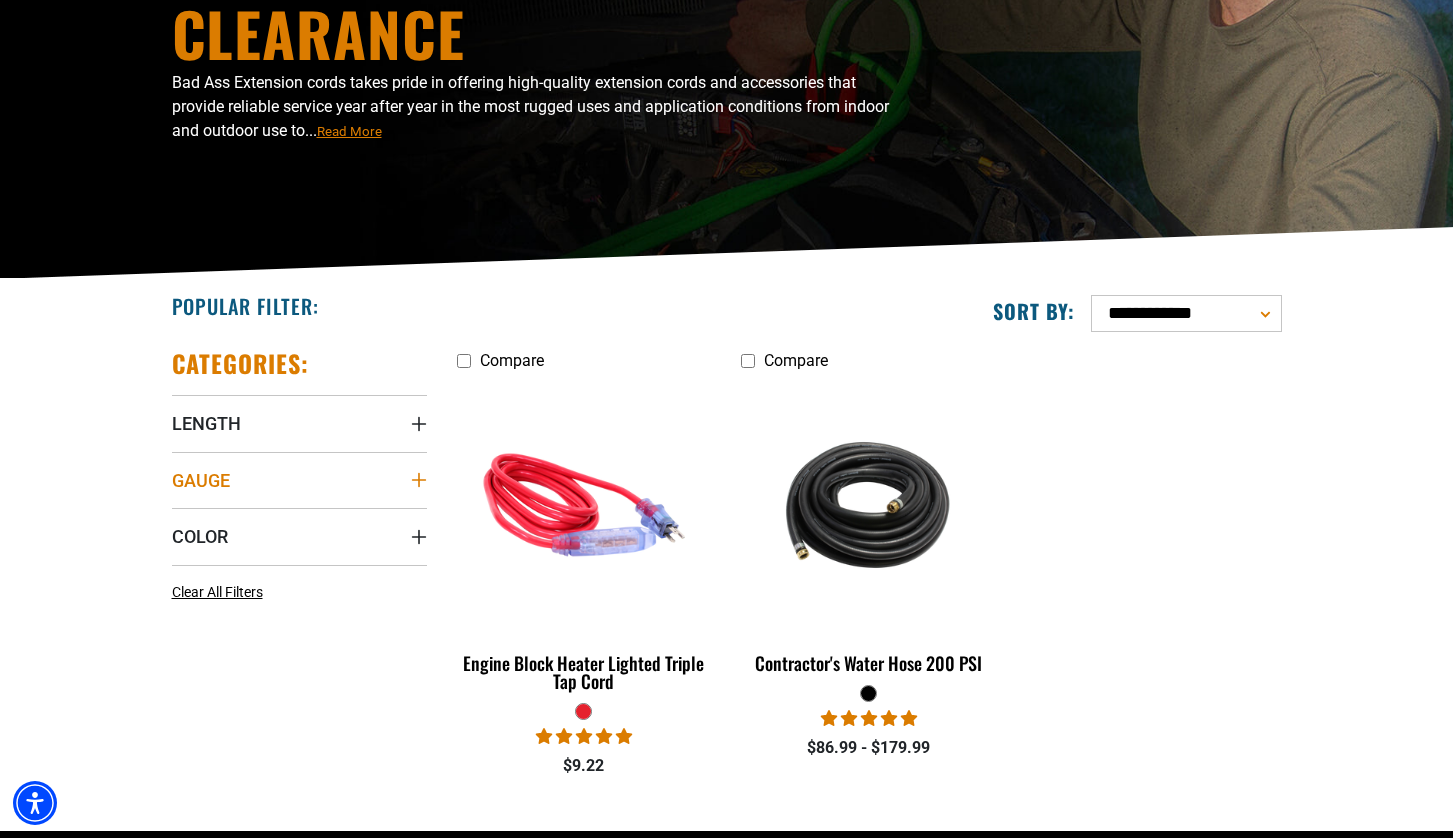click on "Gauge" at bounding box center (201, 480) 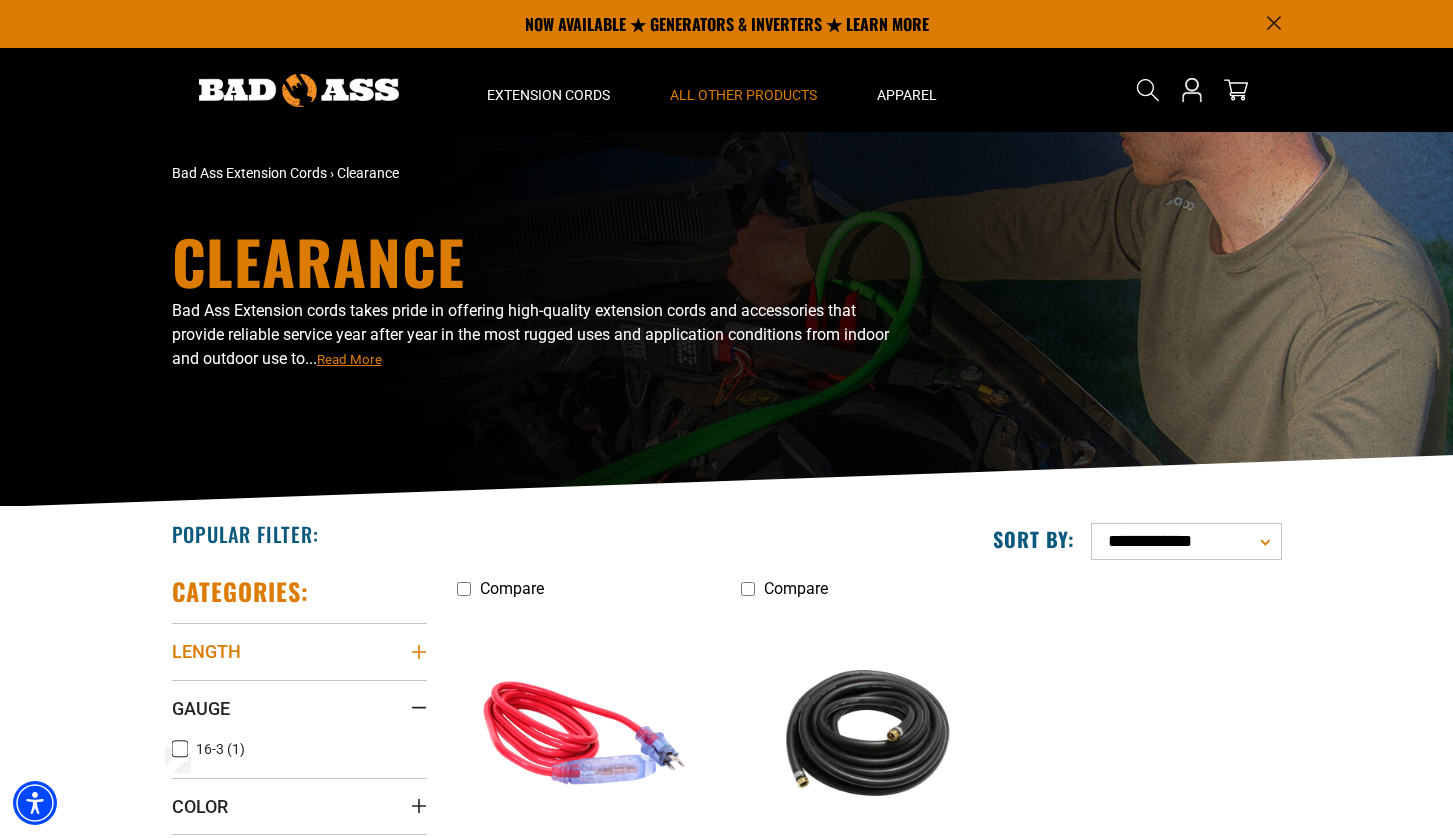 scroll, scrollTop: 0, scrollLeft: 0, axis: both 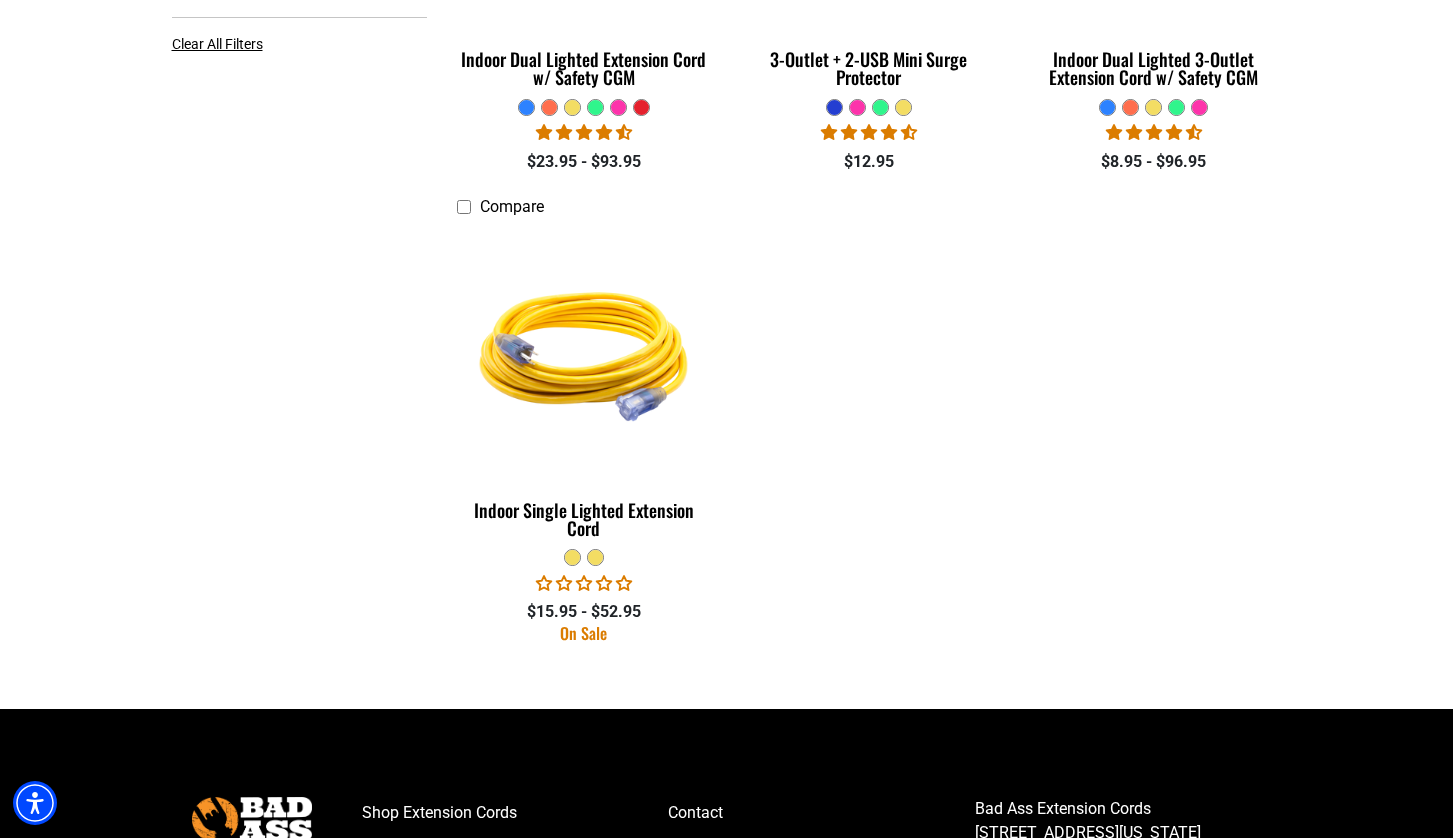 drag, startPoint x: 1330, startPoint y: 629, endPoint x: 1469, endPoint y: 837, distance: 250.16994 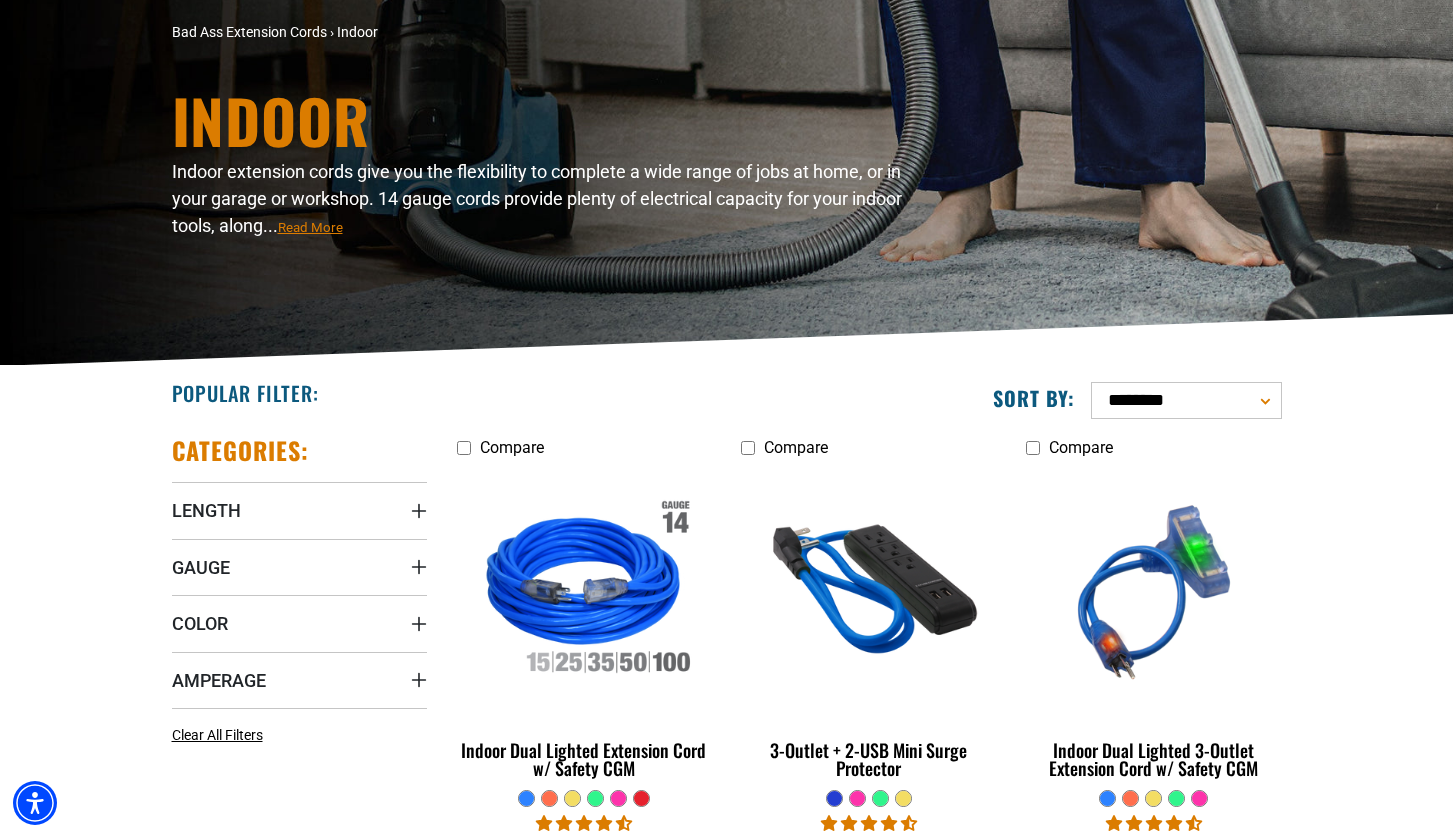 scroll, scrollTop: 148, scrollLeft: 0, axis: vertical 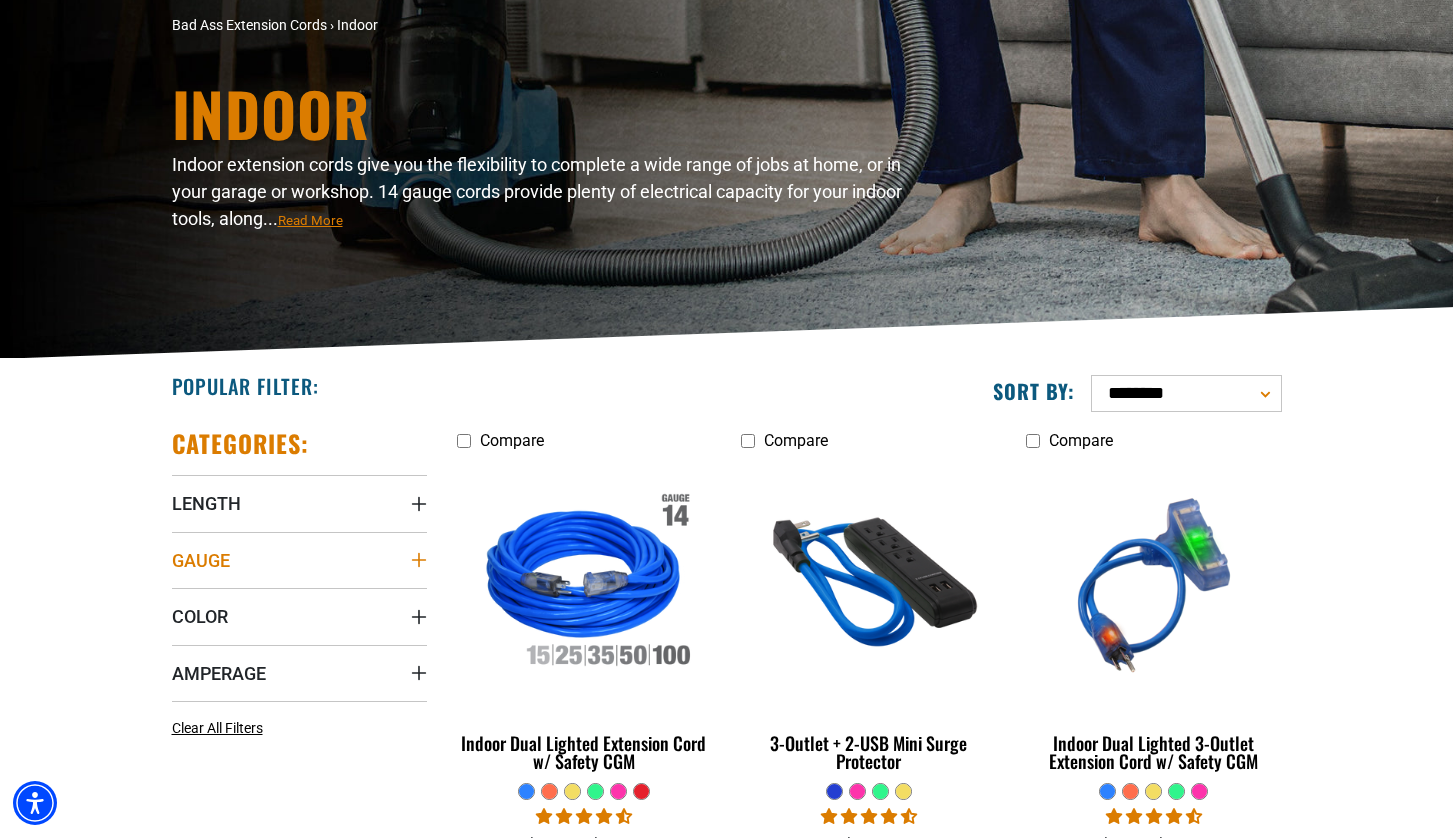 click on "Gauge" at bounding box center [299, 560] 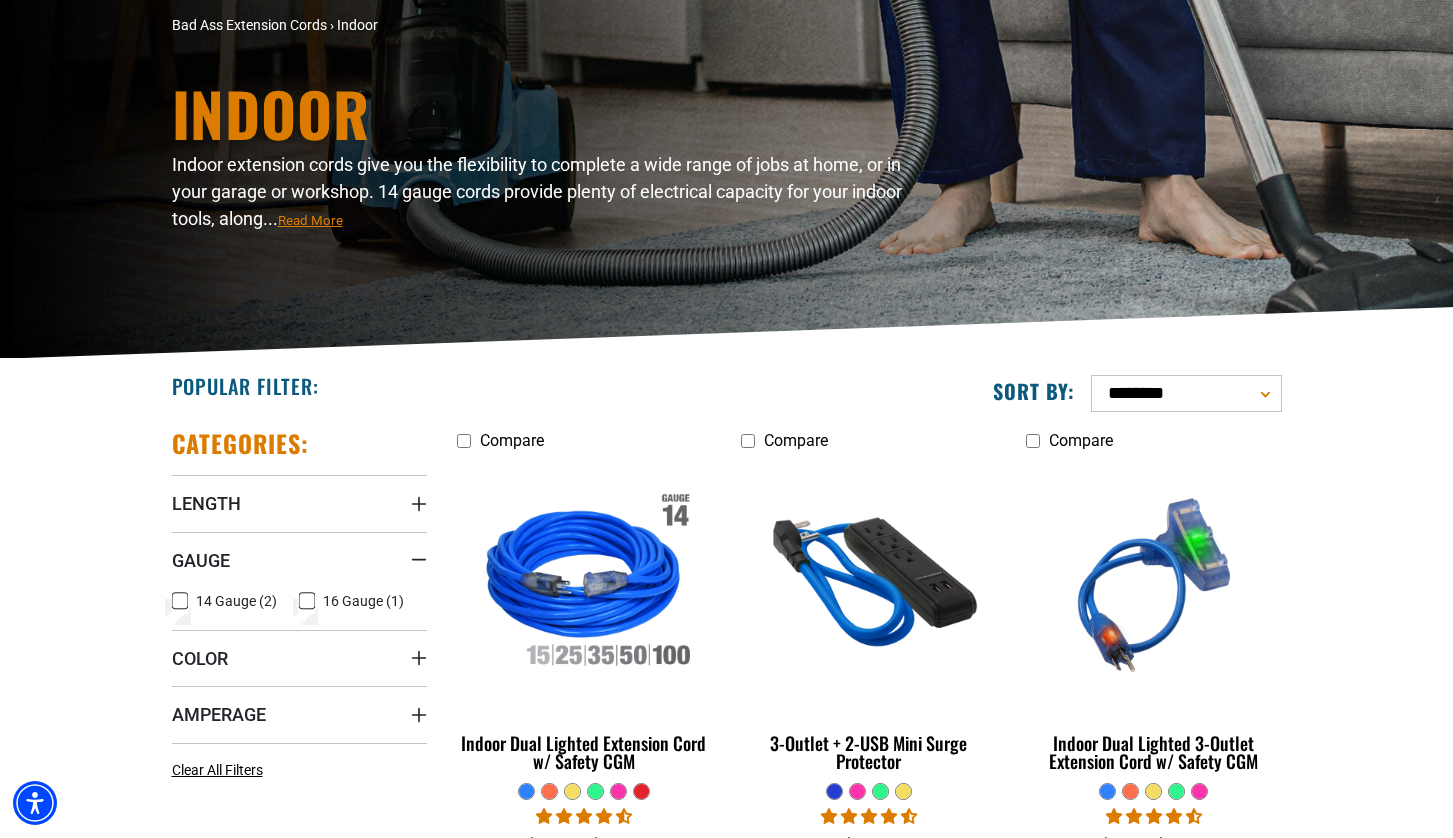 click 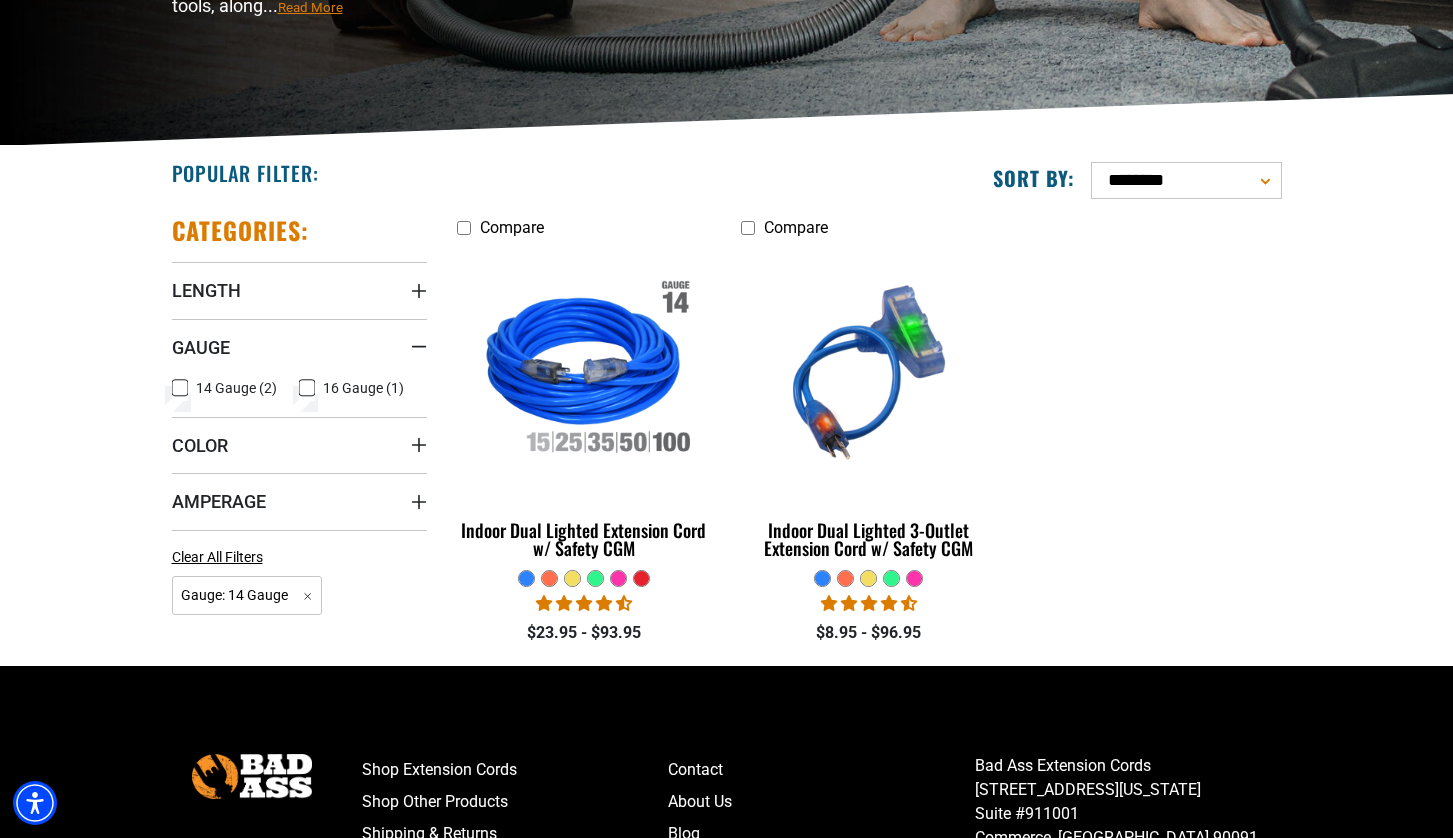 scroll, scrollTop: 364, scrollLeft: 0, axis: vertical 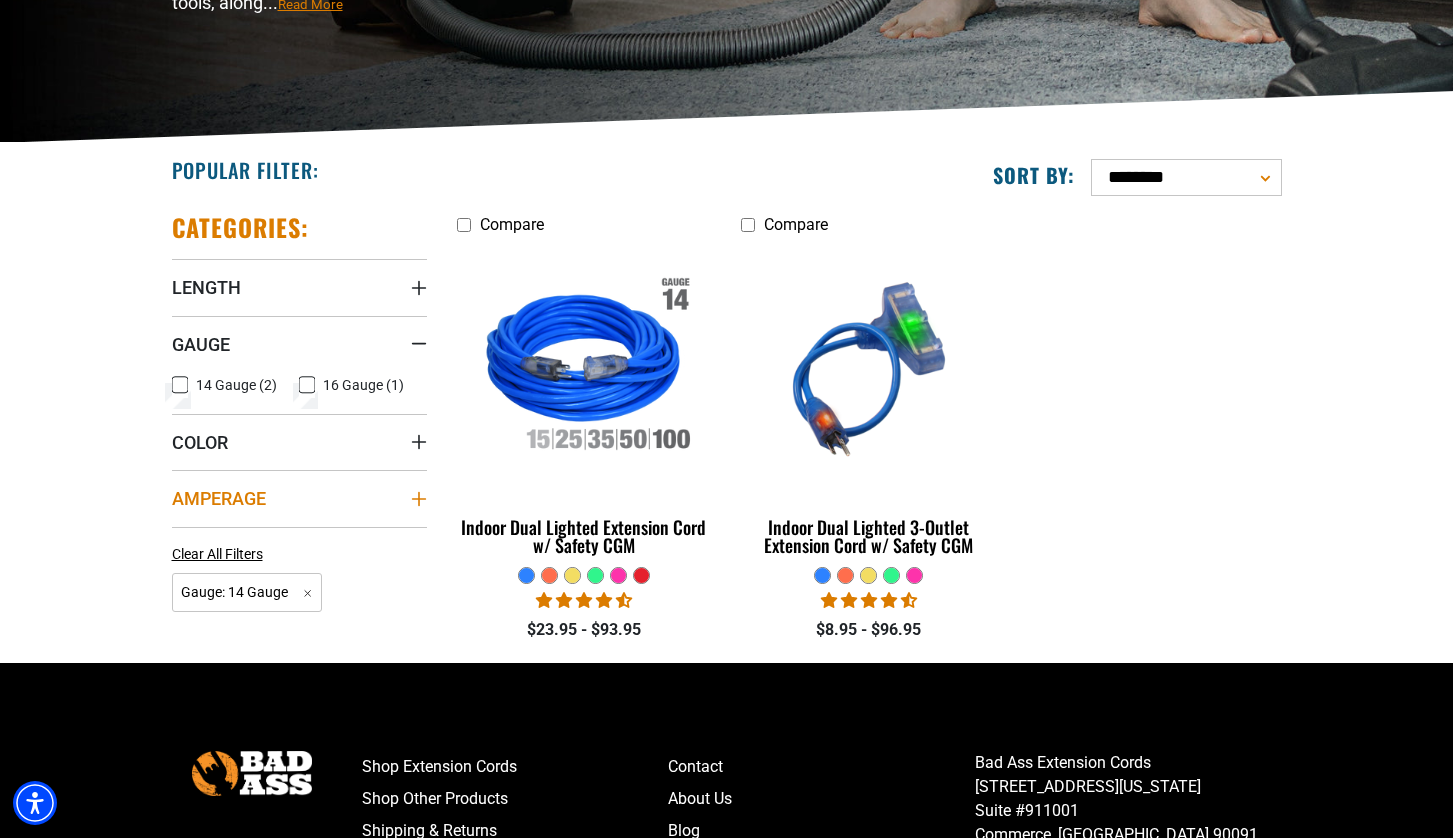 click on "Amperage" at bounding box center (299, 498) 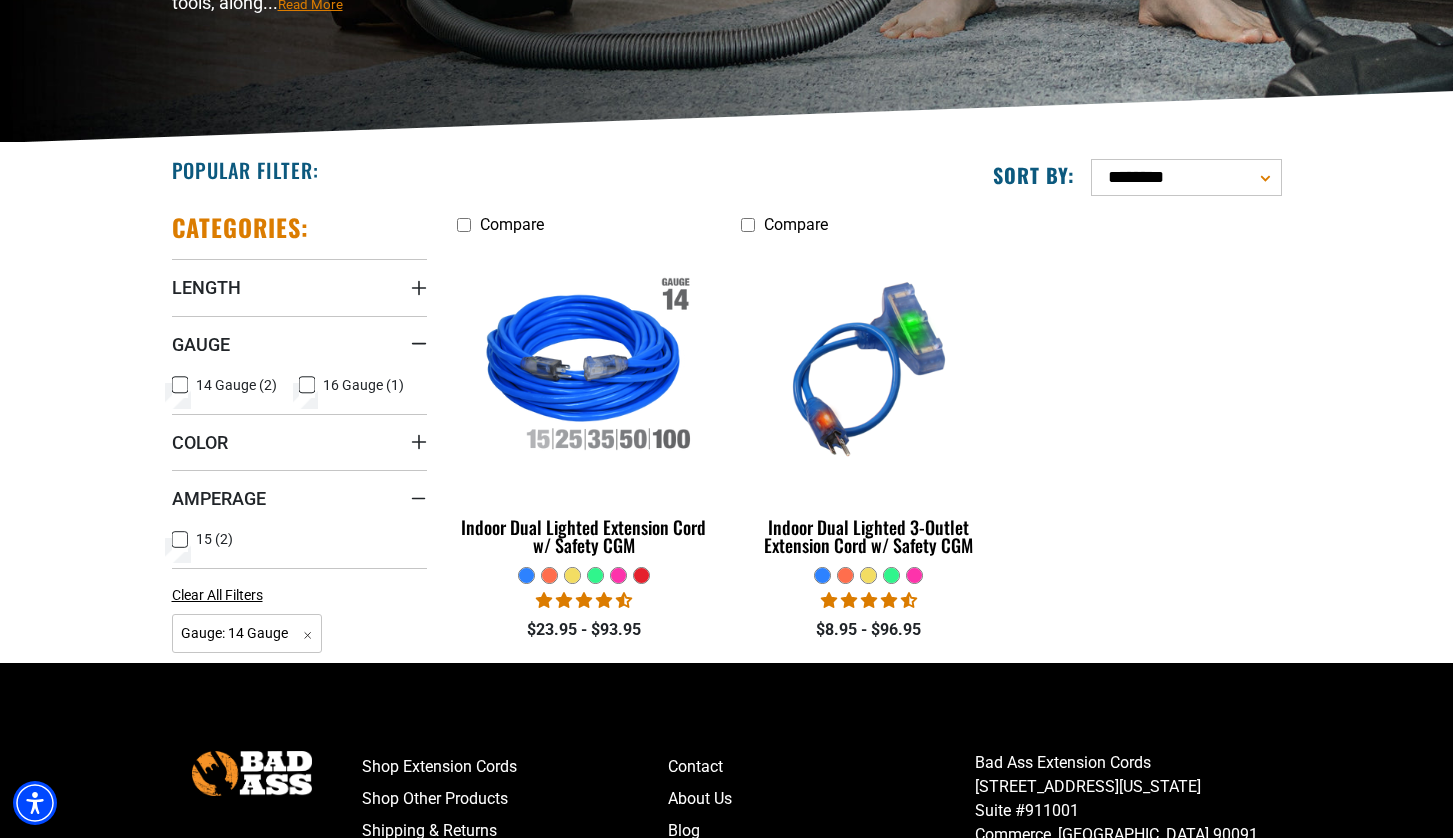 click 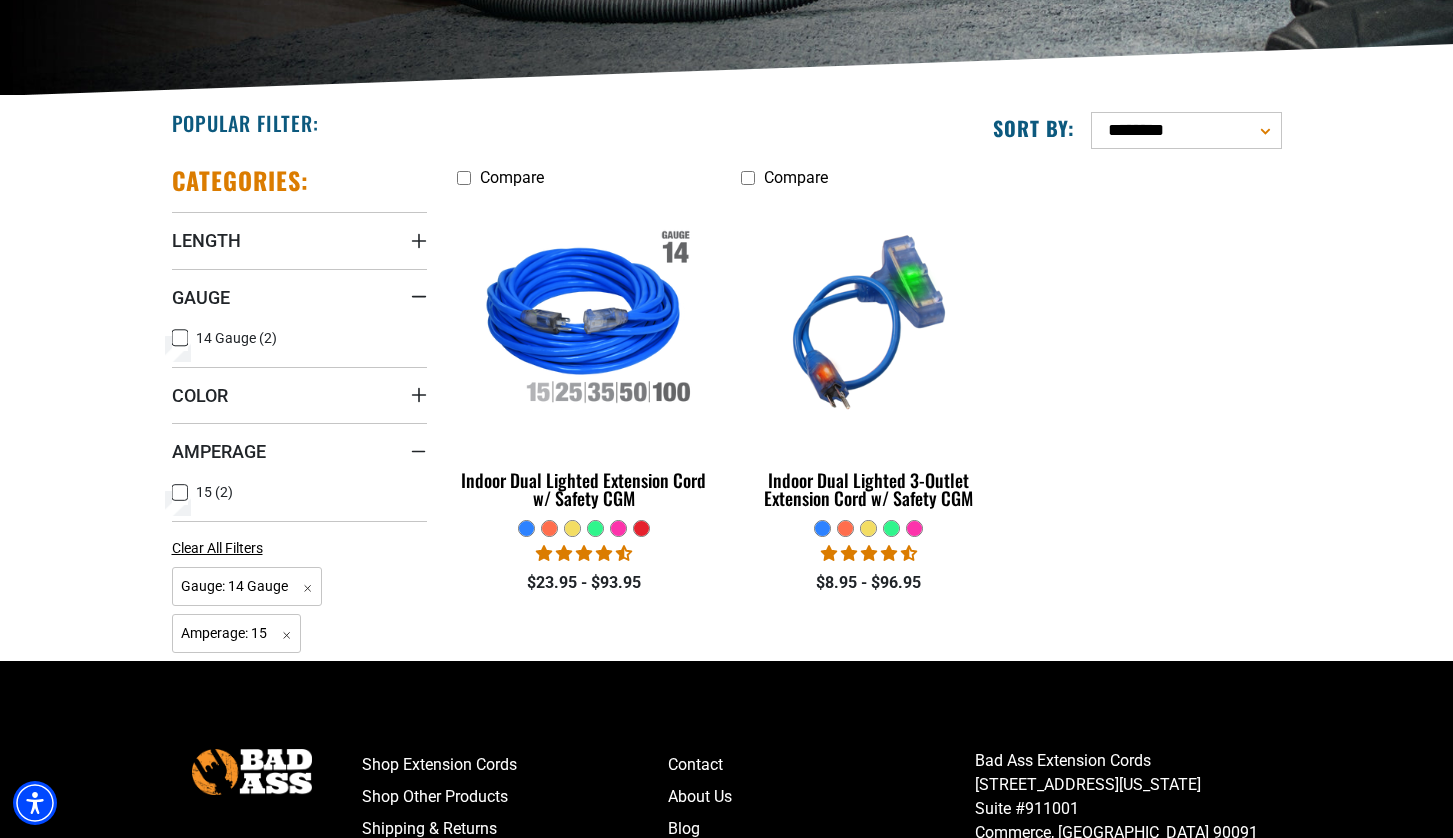scroll, scrollTop: 416, scrollLeft: 0, axis: vertical 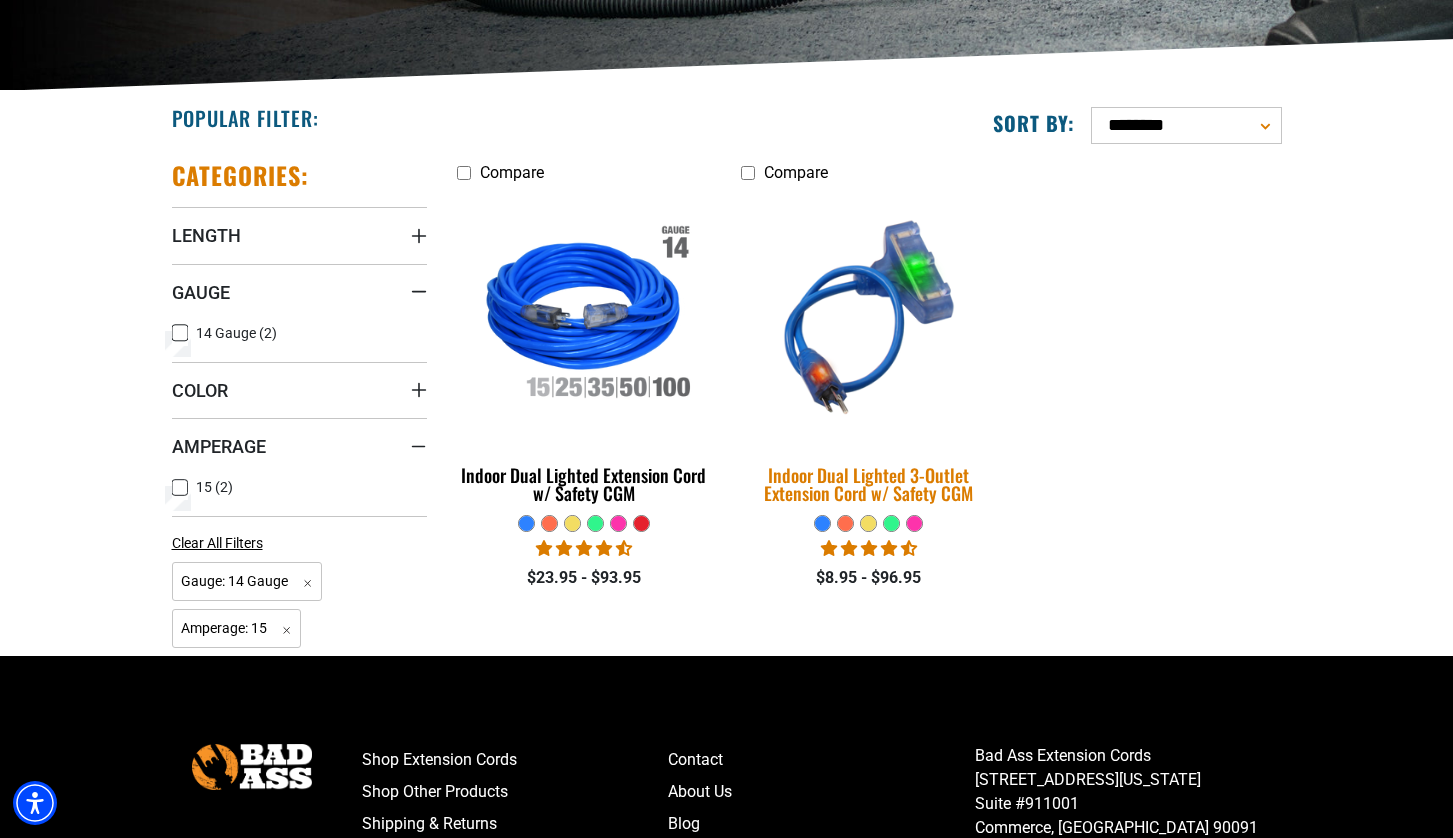 click on "Indoor Dual Lighted 3-Outlet Extension Cord w/ Safety CGM" at bounding box center [868, 484] 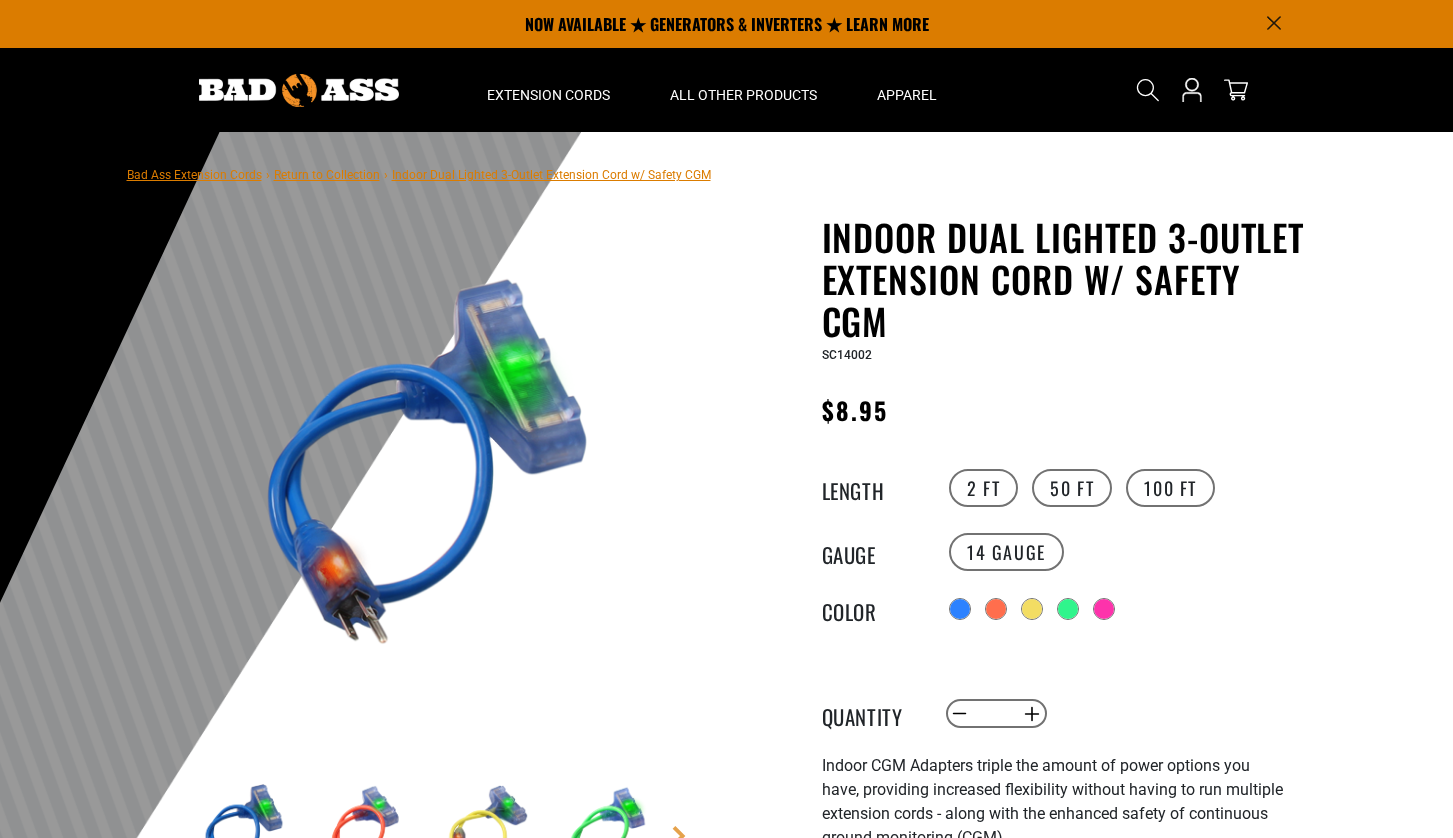 scroll, scrollTop: 0, scrollLeft: 0, axis: both 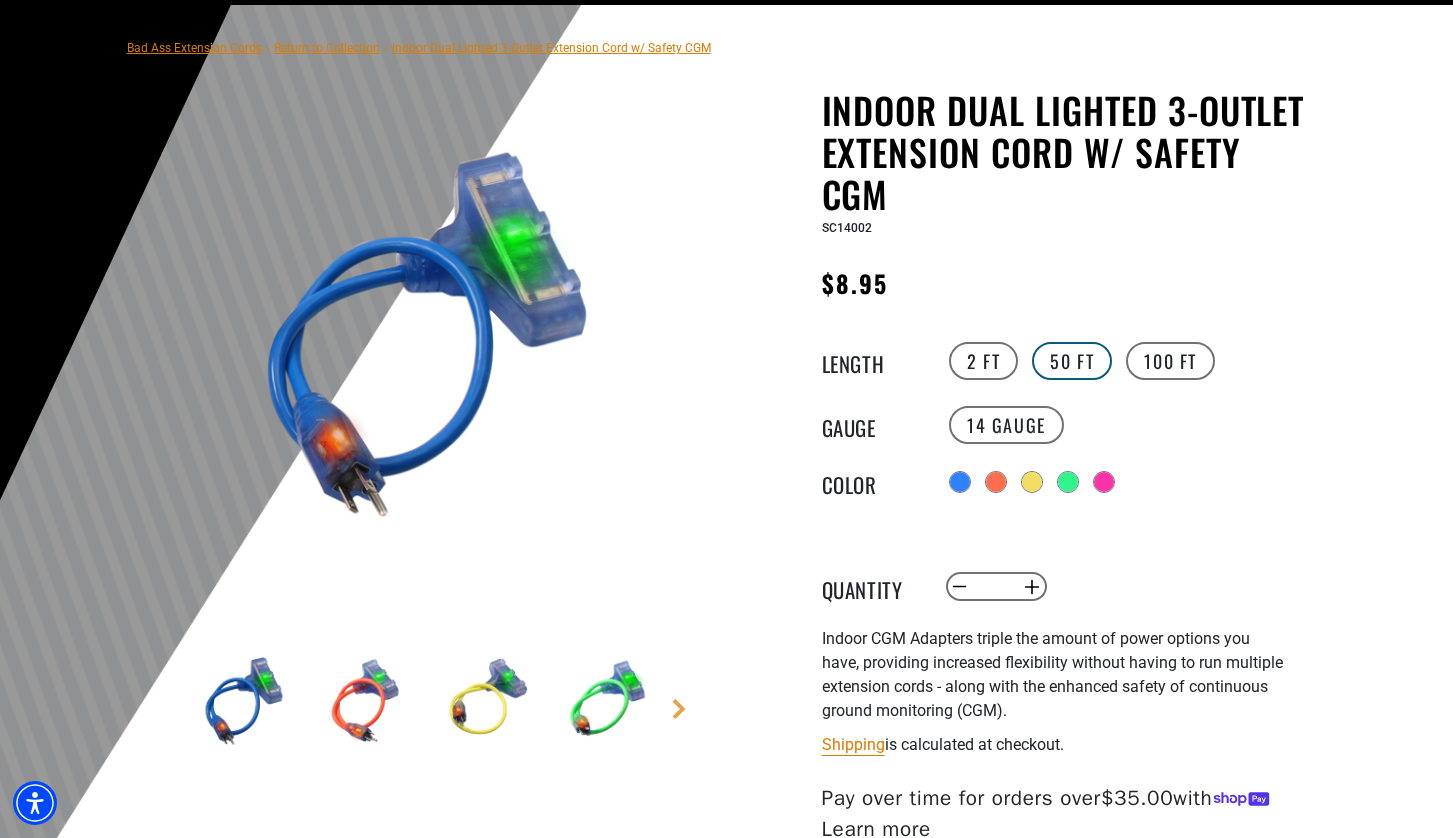 click on "50 FT" at bounding box center (1072, 361) 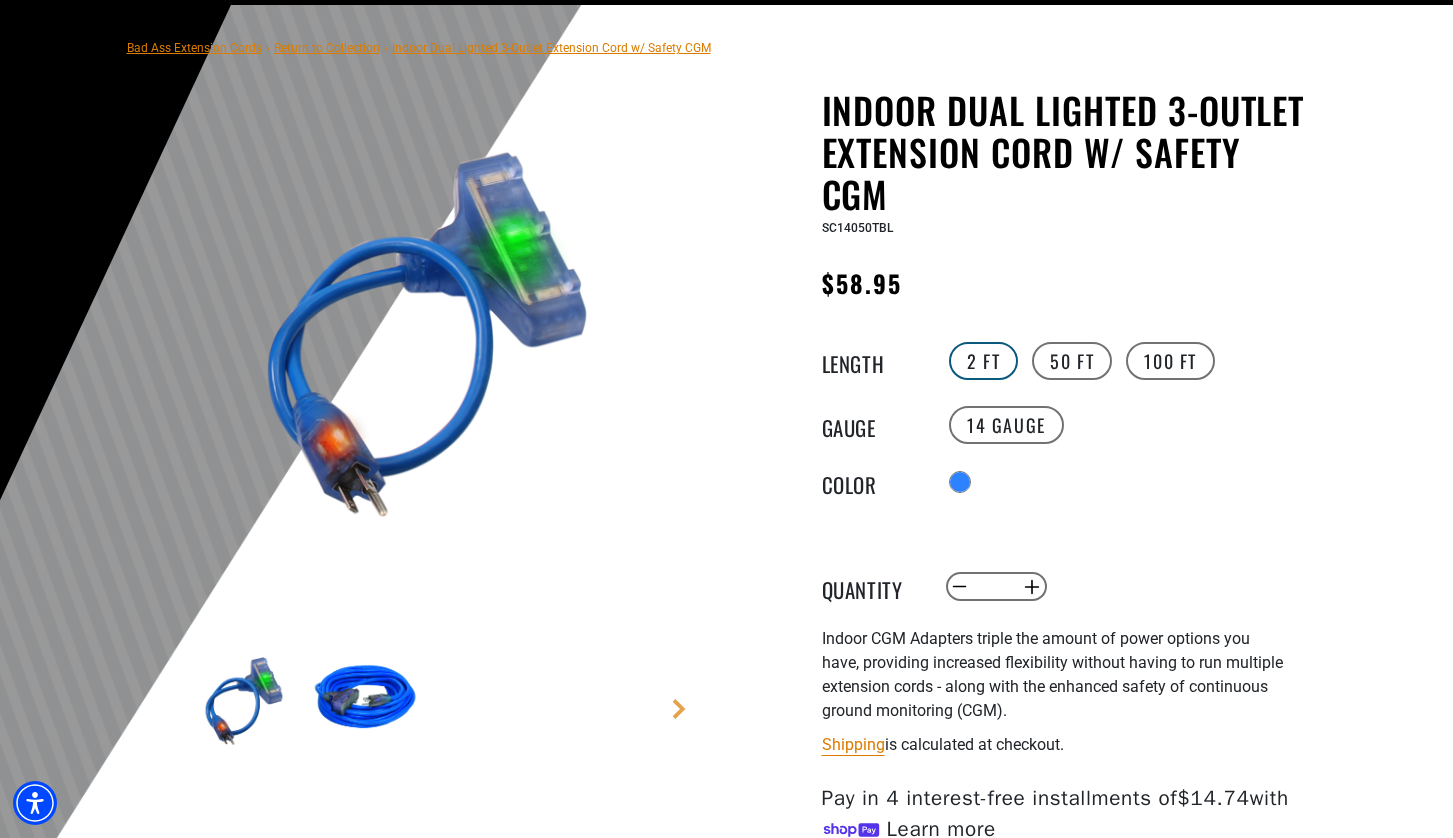 click on "2 FT" at bounding box center [983, 361] 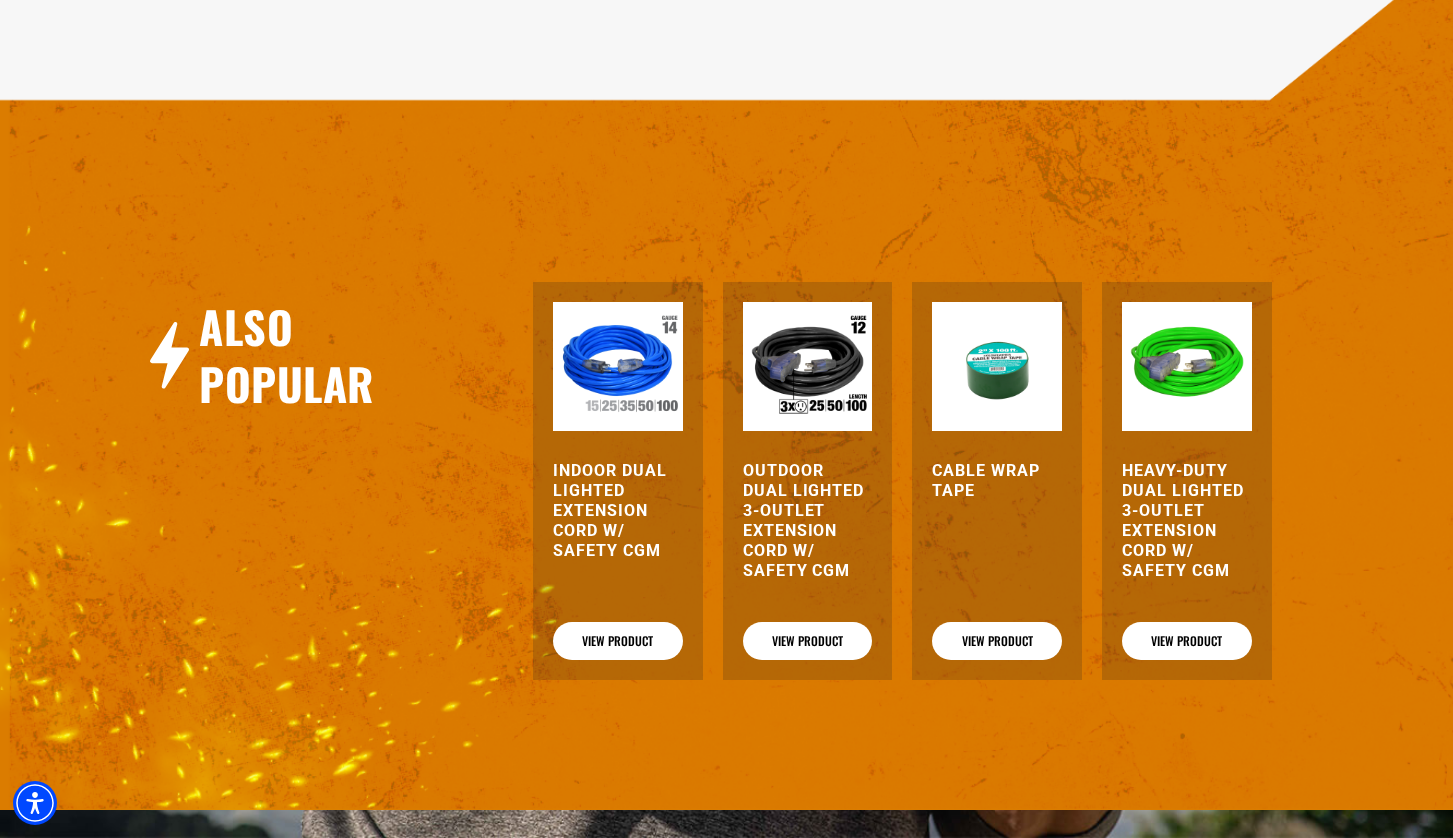 scroll, scrollTop: 2102, scrollLeft: 0, axis: vertical 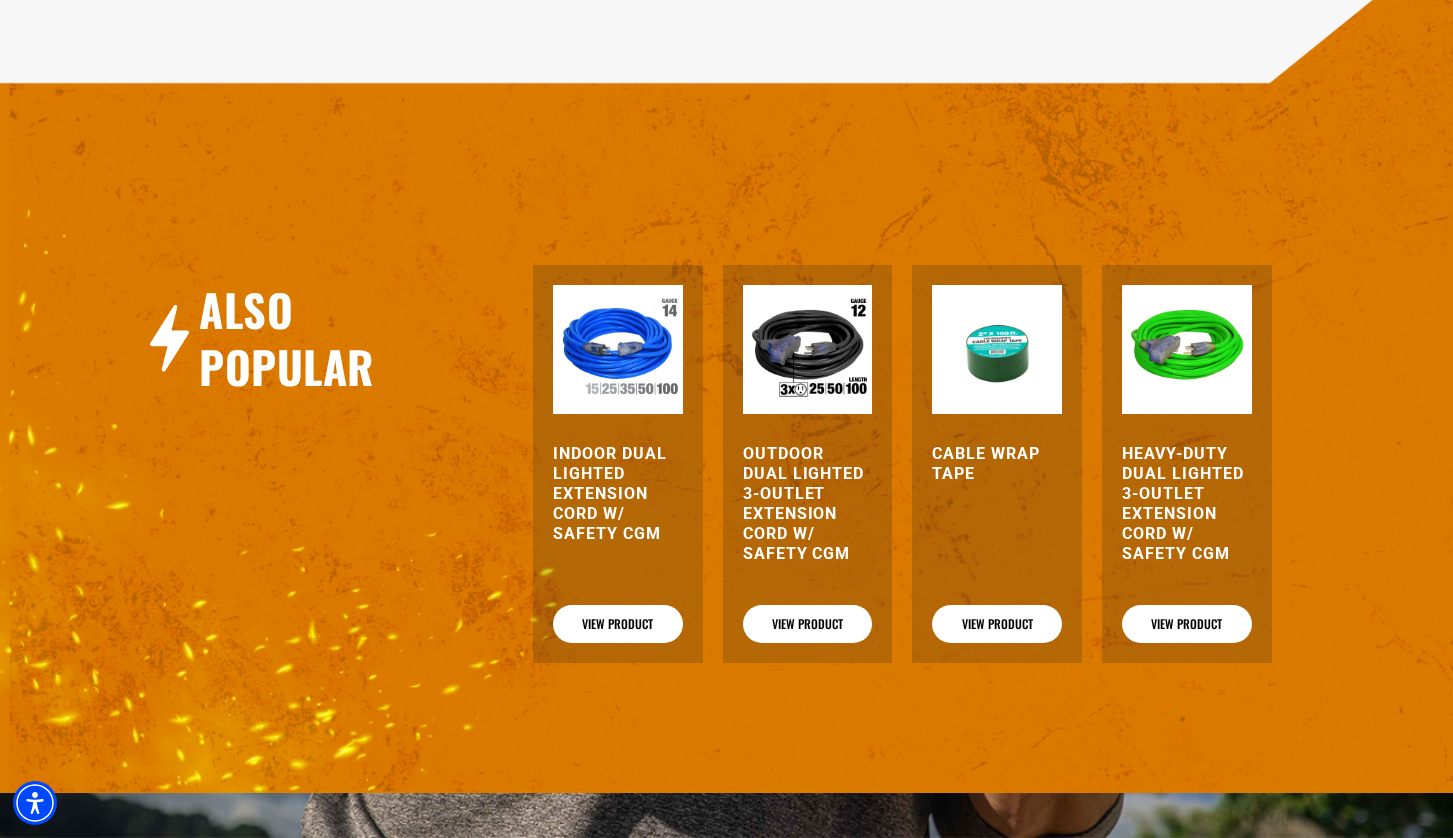 click on "Outdoor Dual Lighted 3-Outlet Extension Cord w/ Safety CGM" at bounding box center [808, 504] 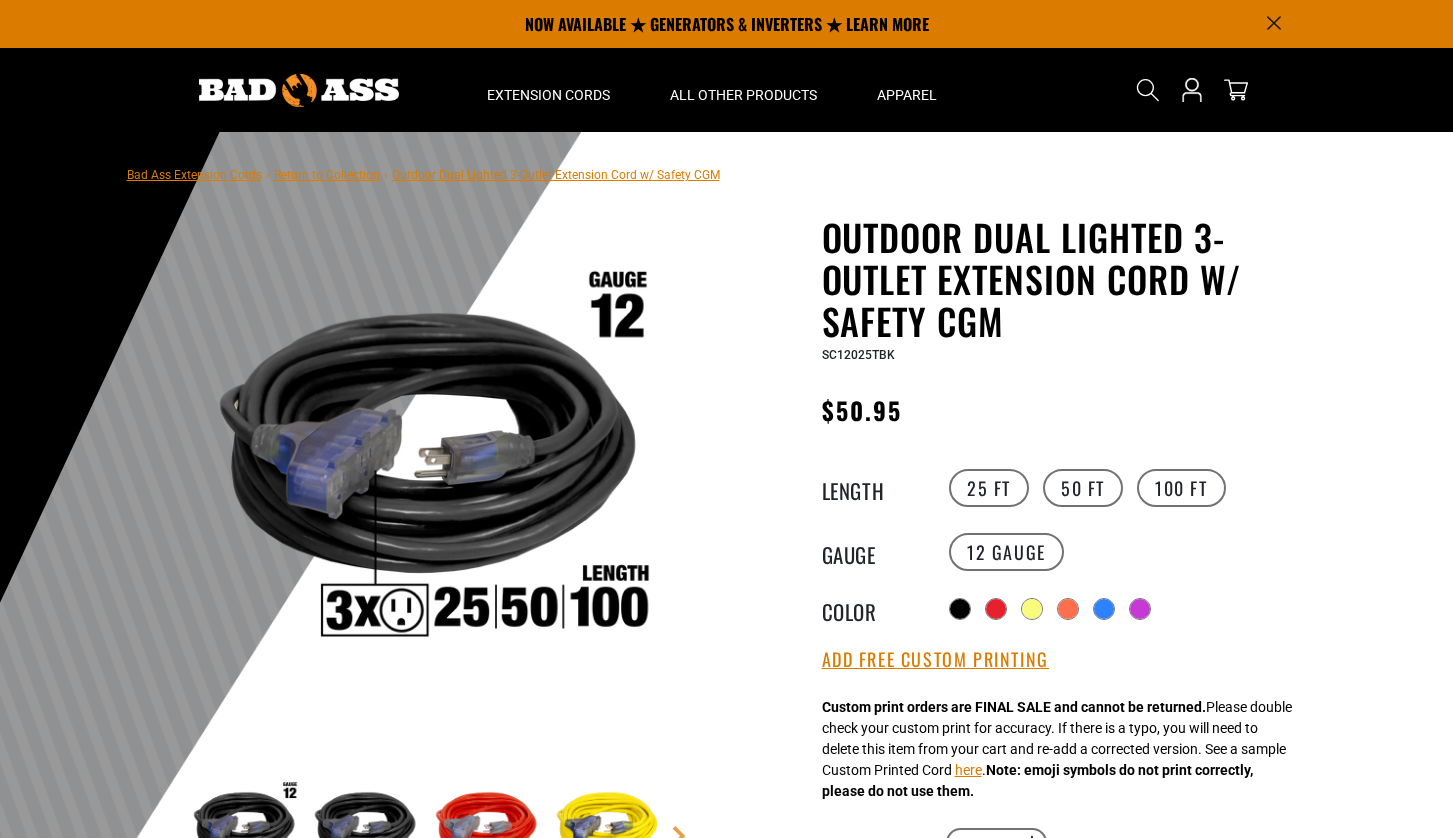 scroll, scrollTop: 0, scrollLeft: 0, axis: both 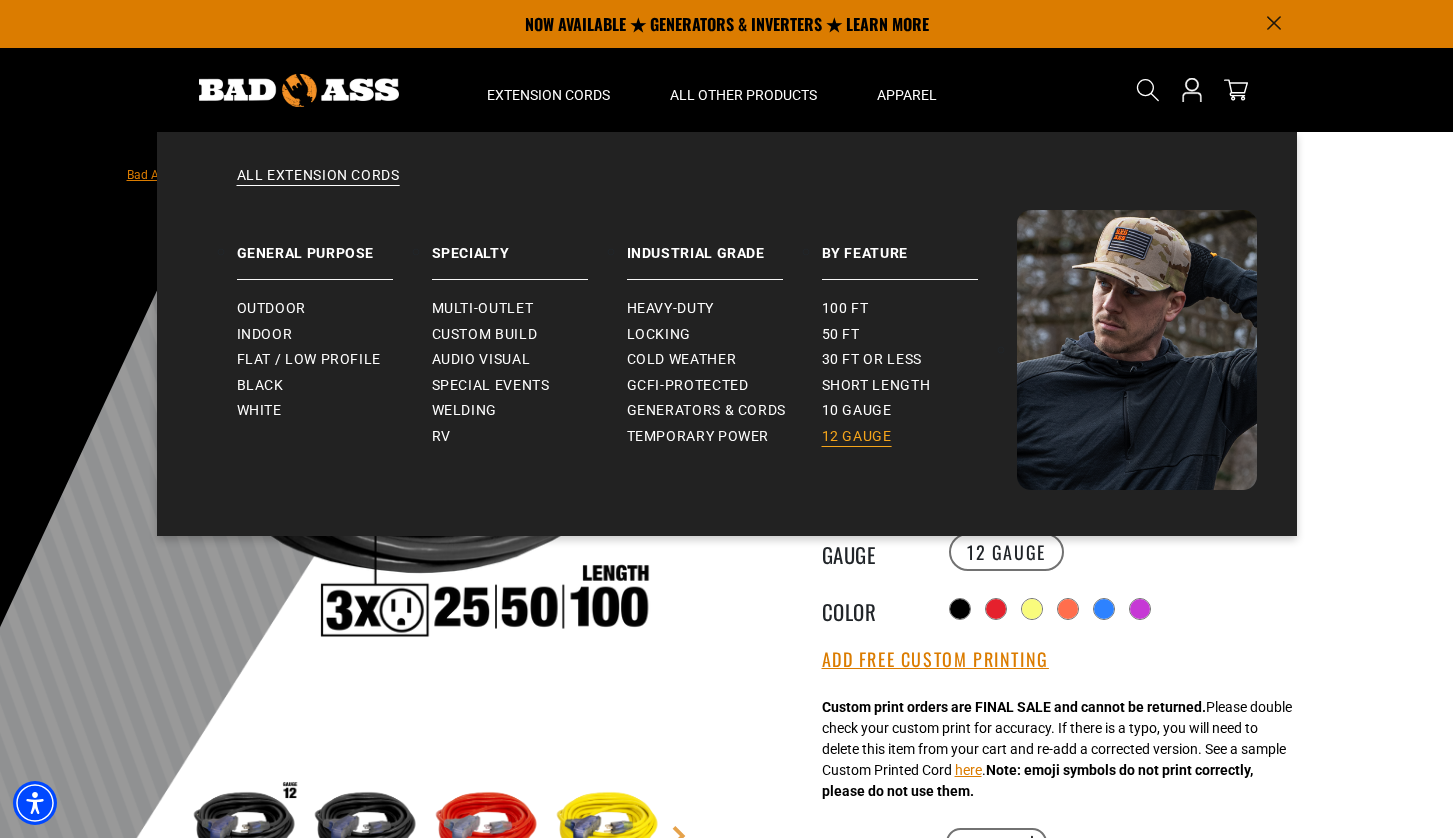 click on "12 gauge" at bounding box center [857, 437] 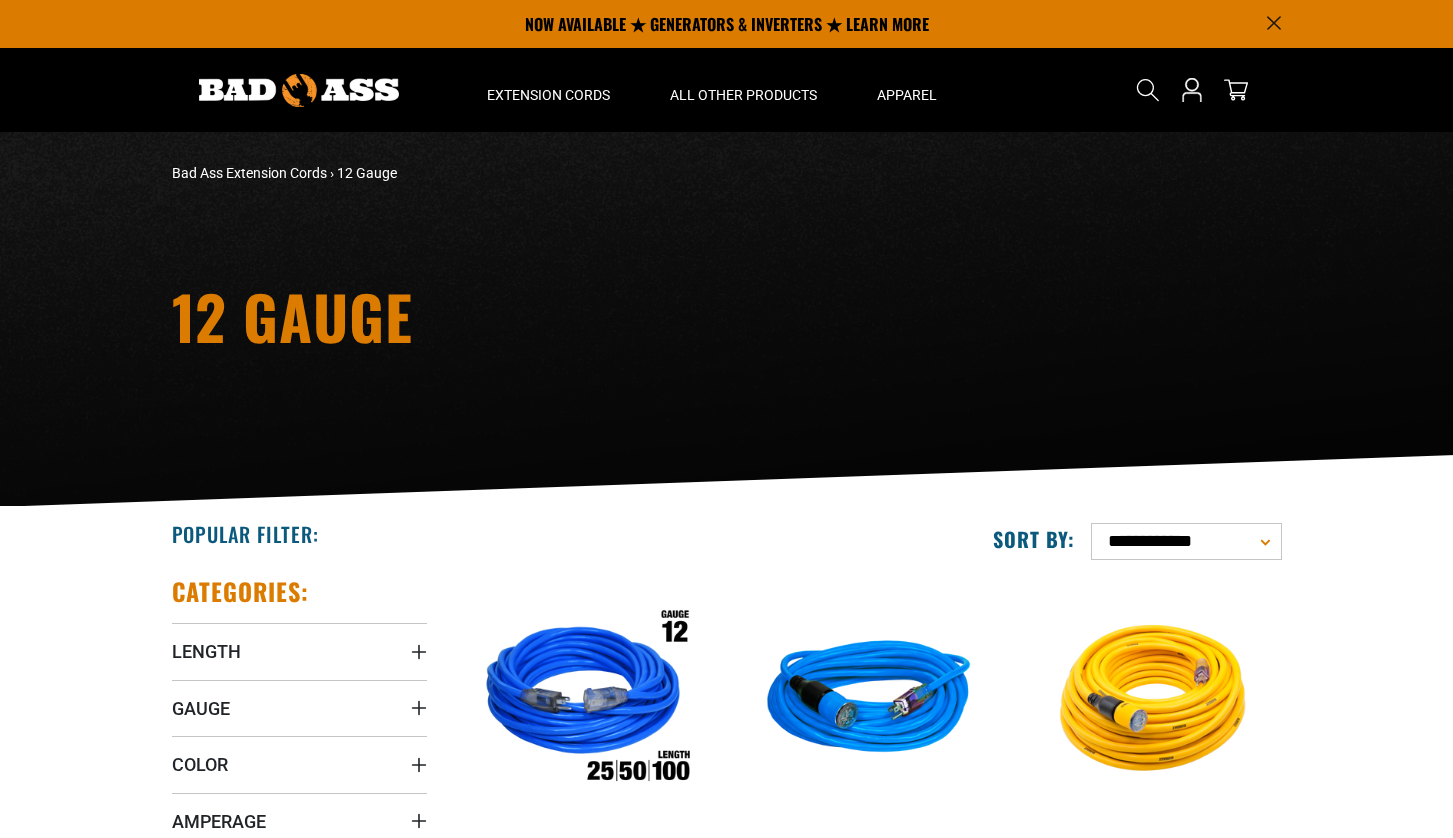 scroll, scrollTop: 0, scrollLeft: 0, axis: both 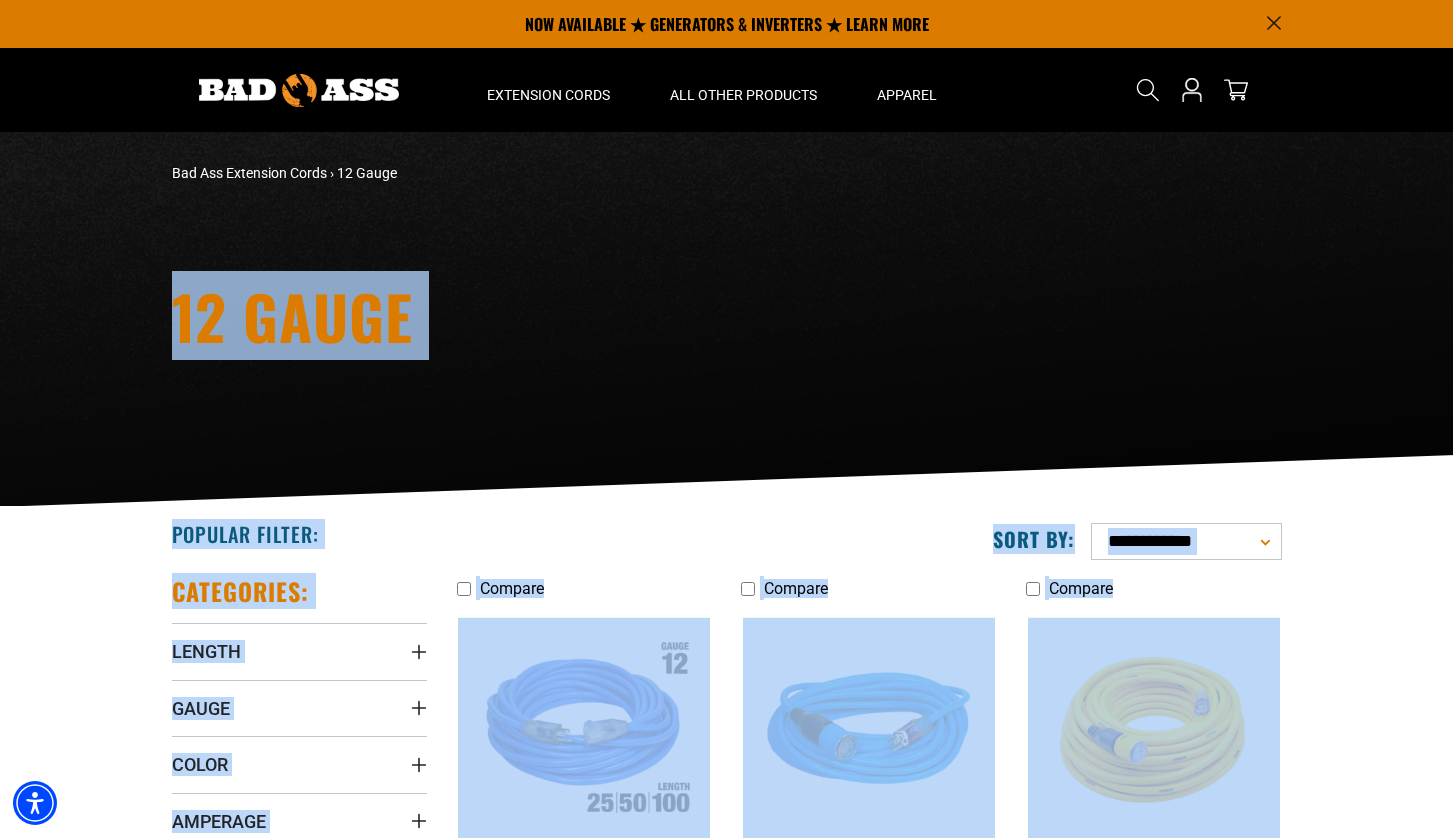 drag, startPoint x: 1362, startPoint y: 613, endPoint x: 1235, endPoint y: 226, distance: 407.3058 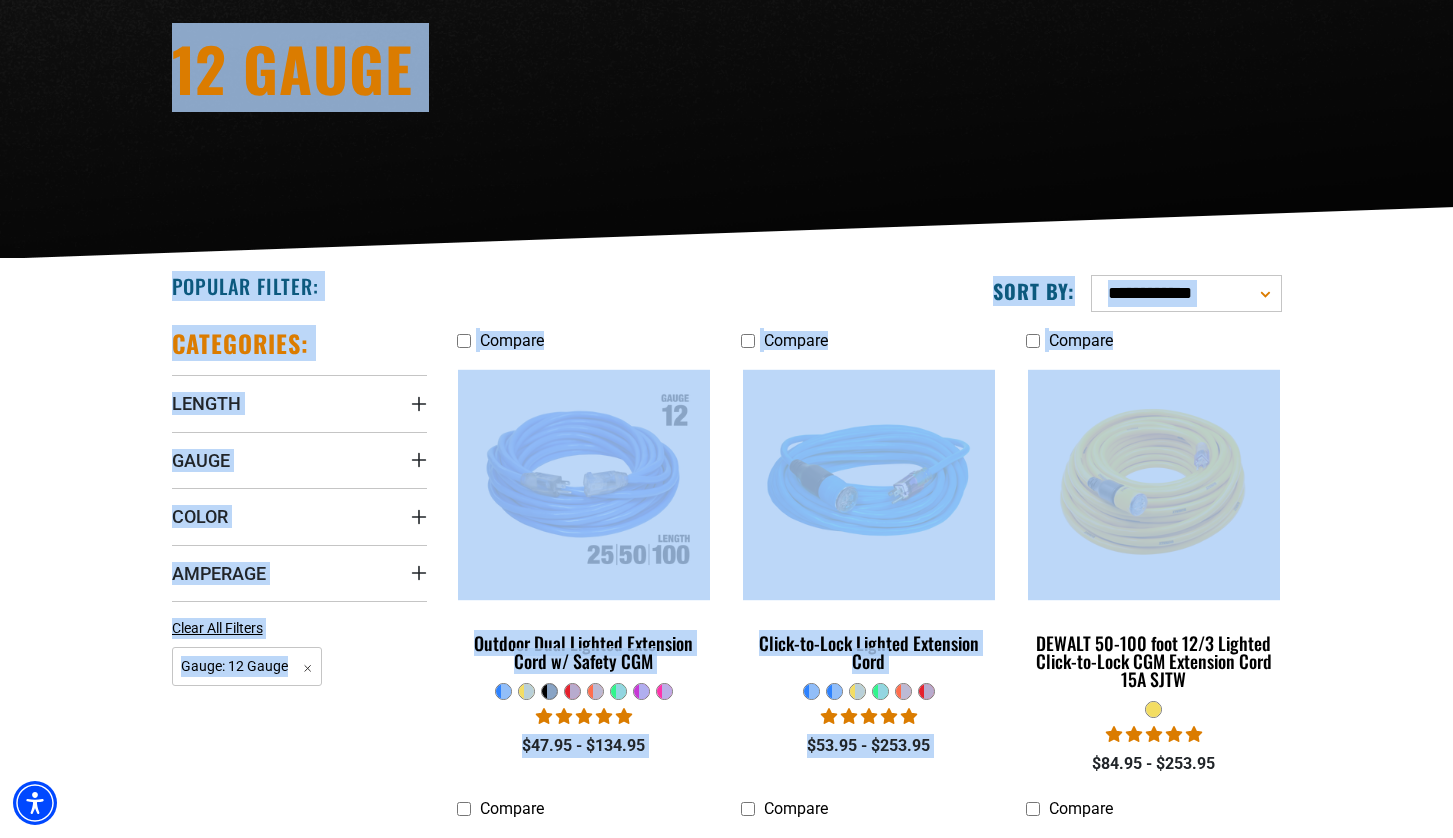 scroll, scrollTop: 287, scrollLeft: 0, axis: vertical 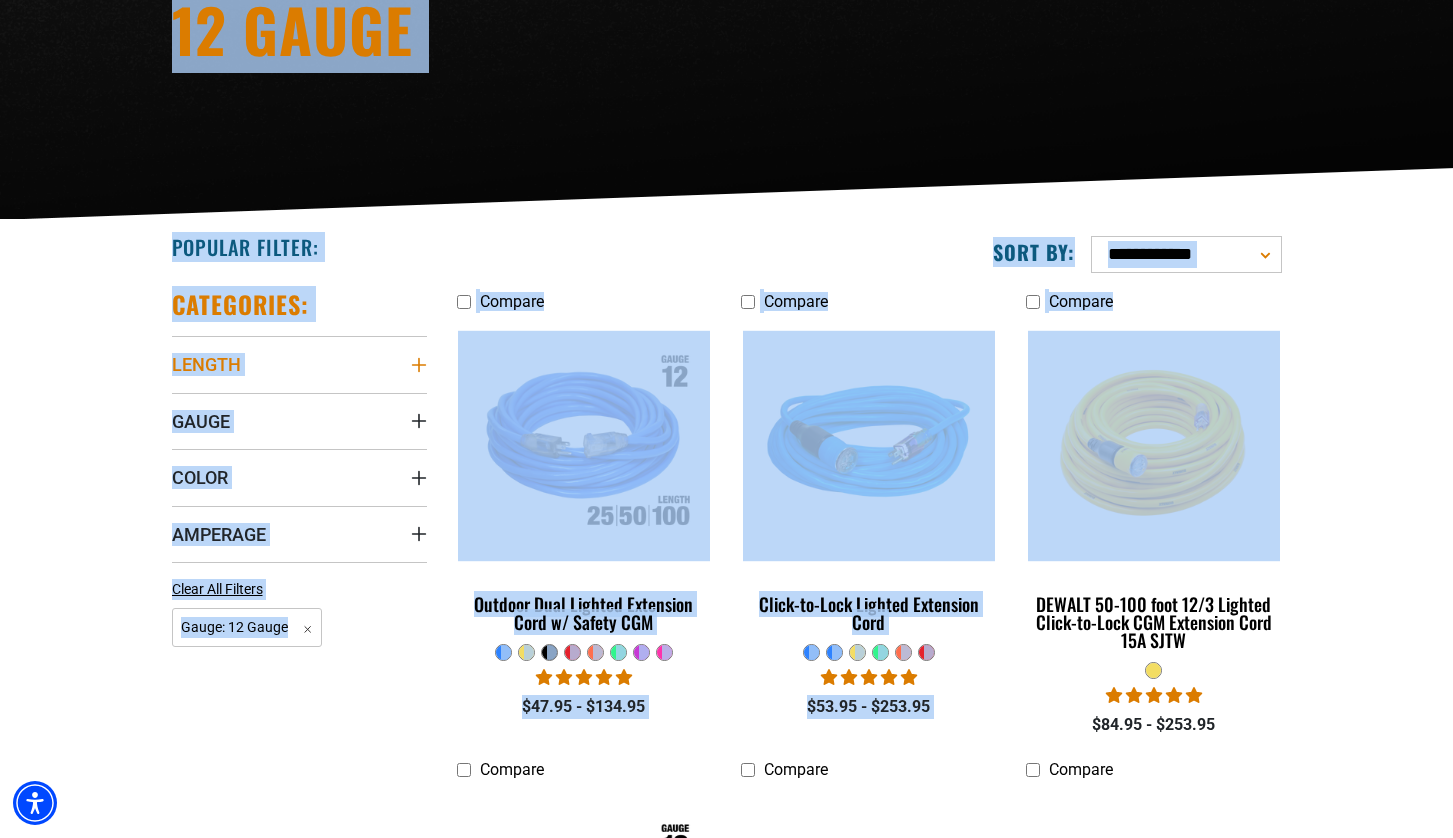 click on "Length" at bounding box center (299, 364) 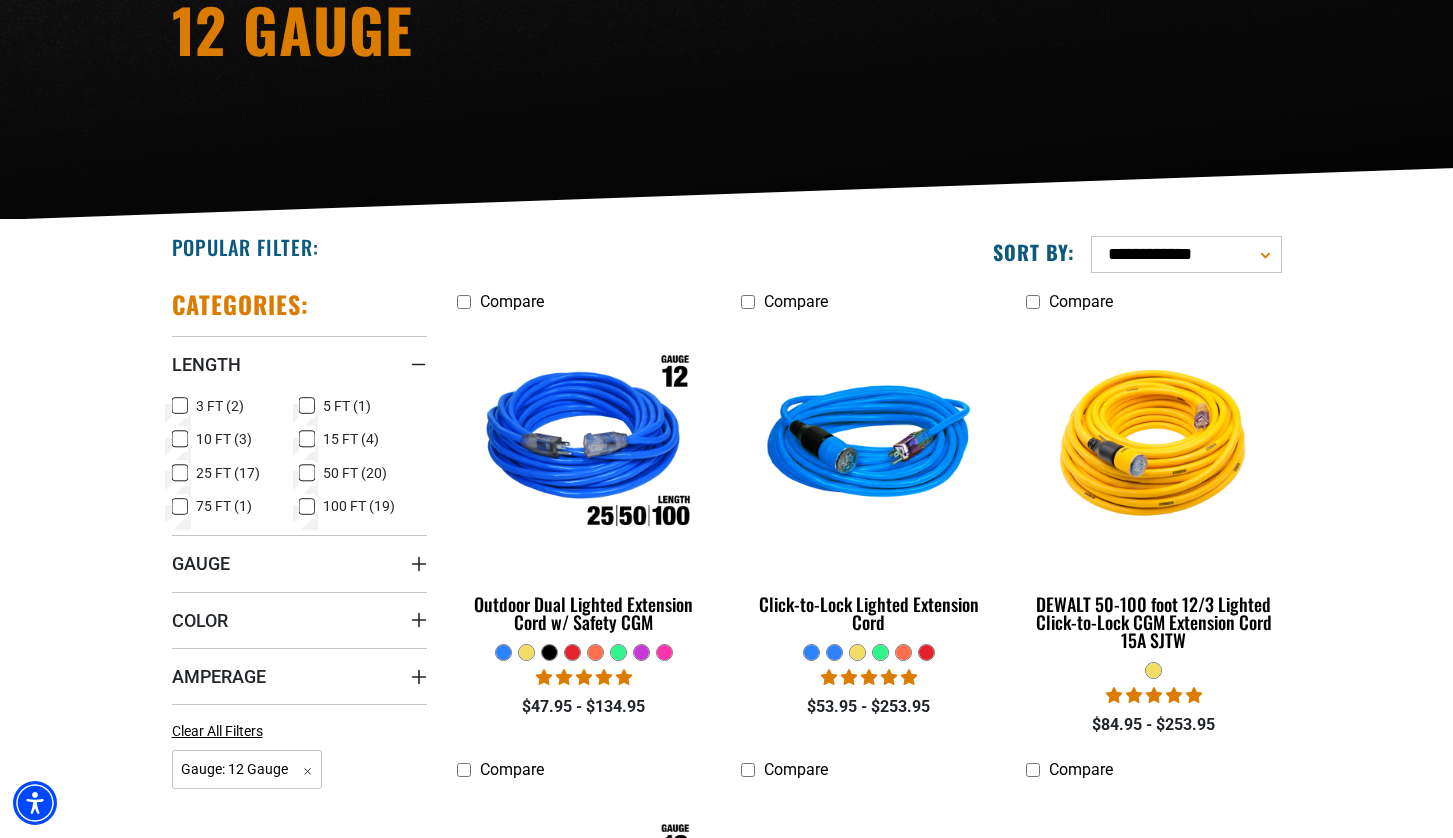 click 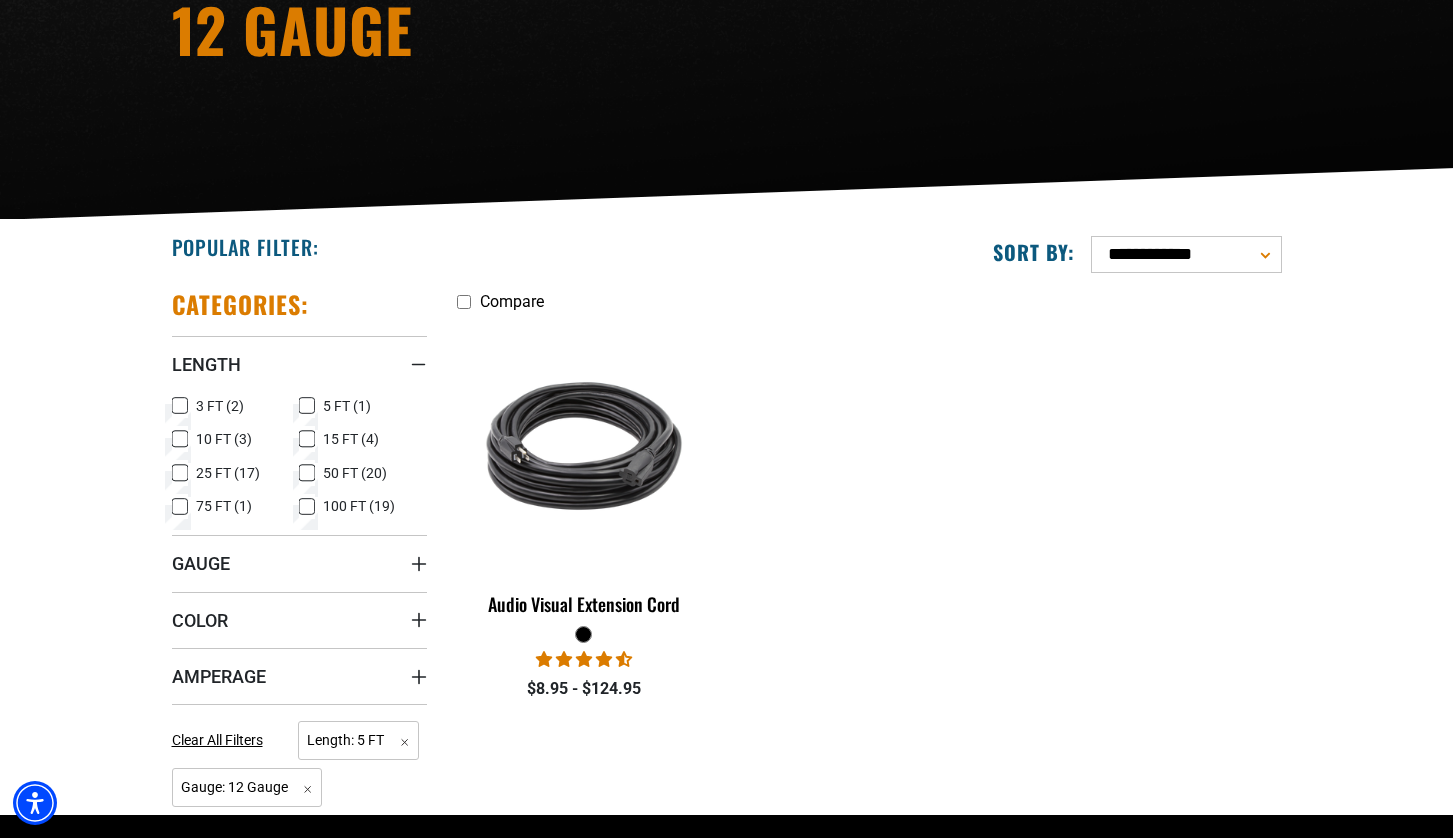 click 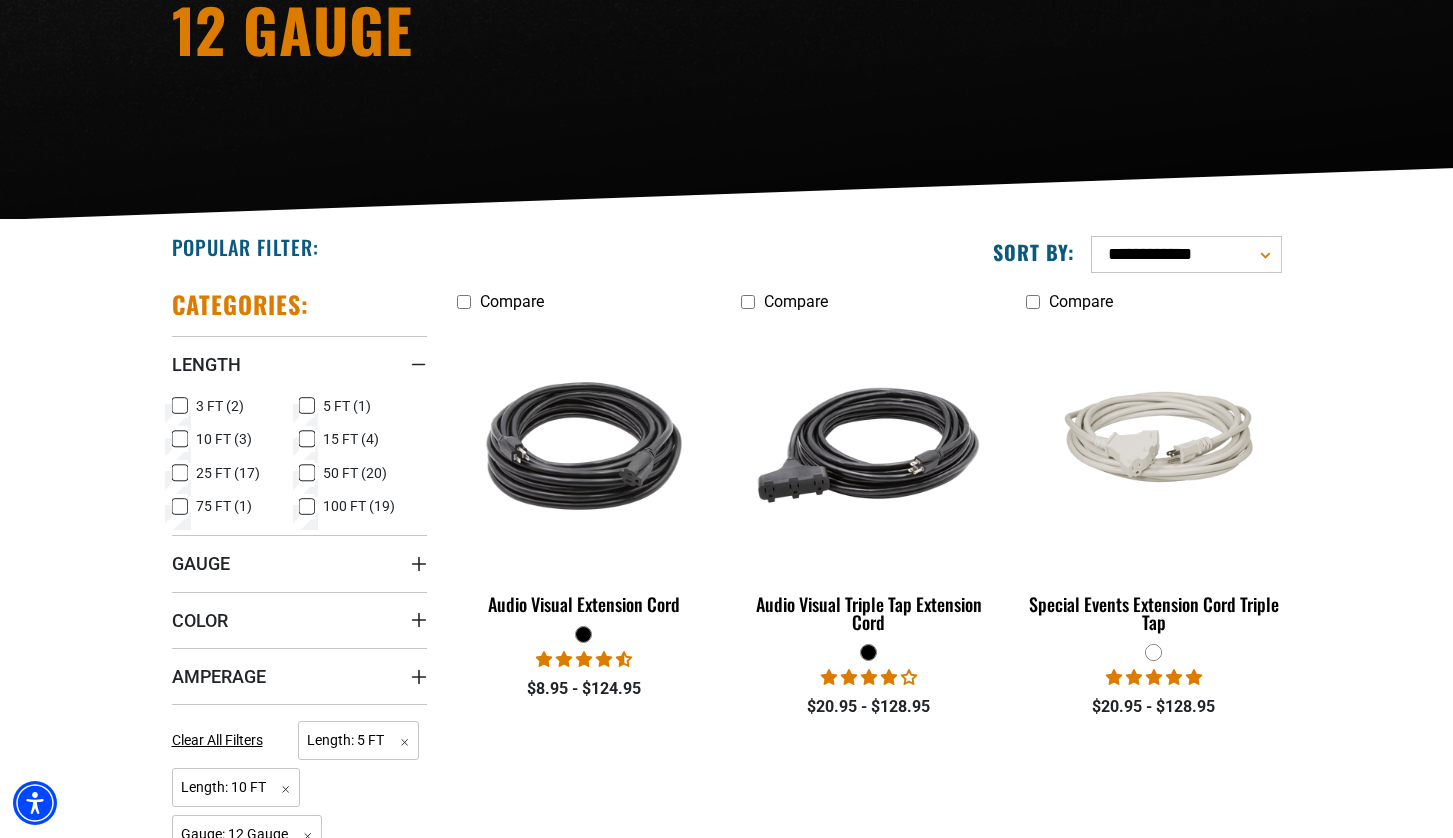 click 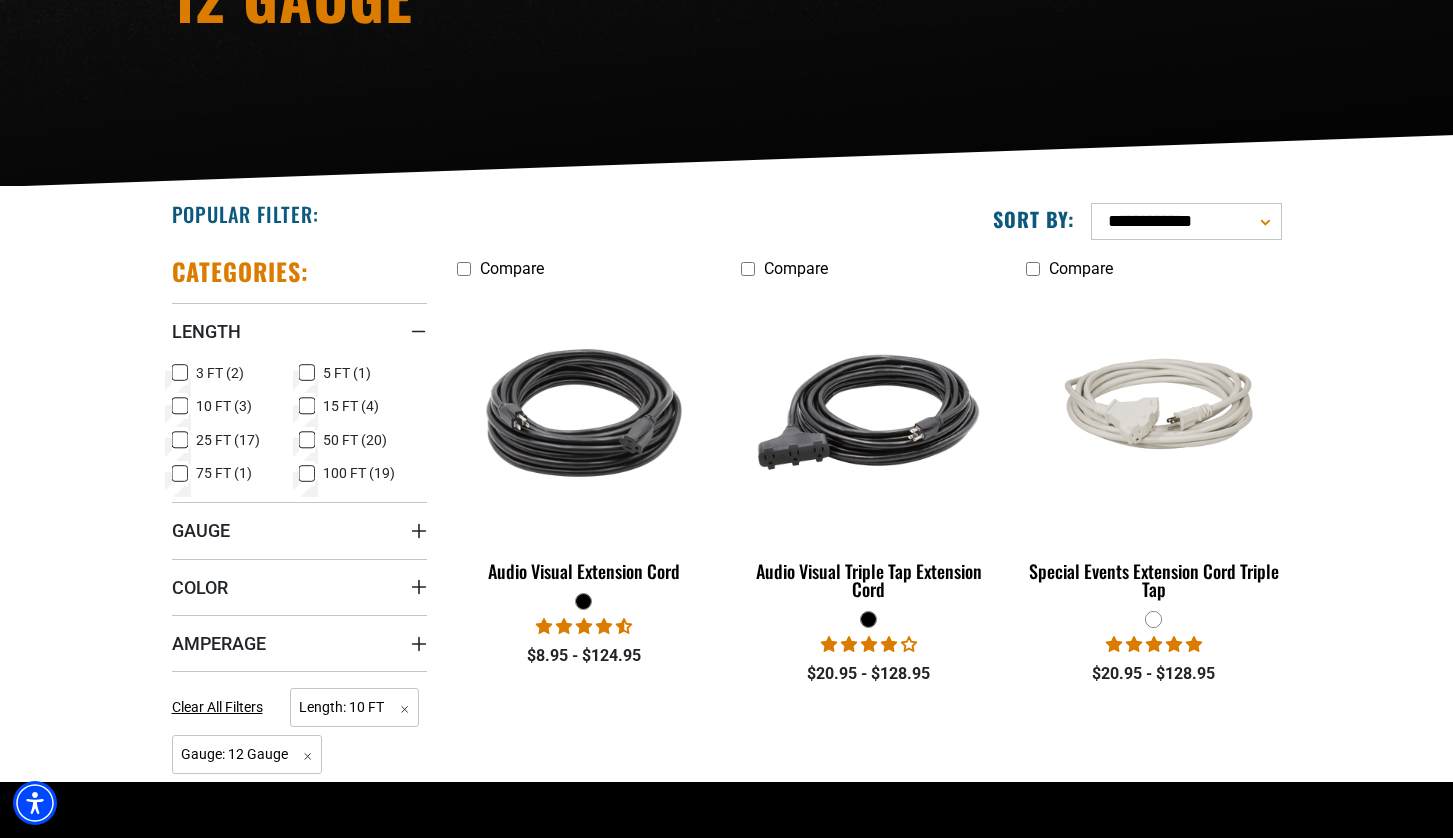 scroll, scrollTop: 321, scrollLeft: 0, axis: vertical 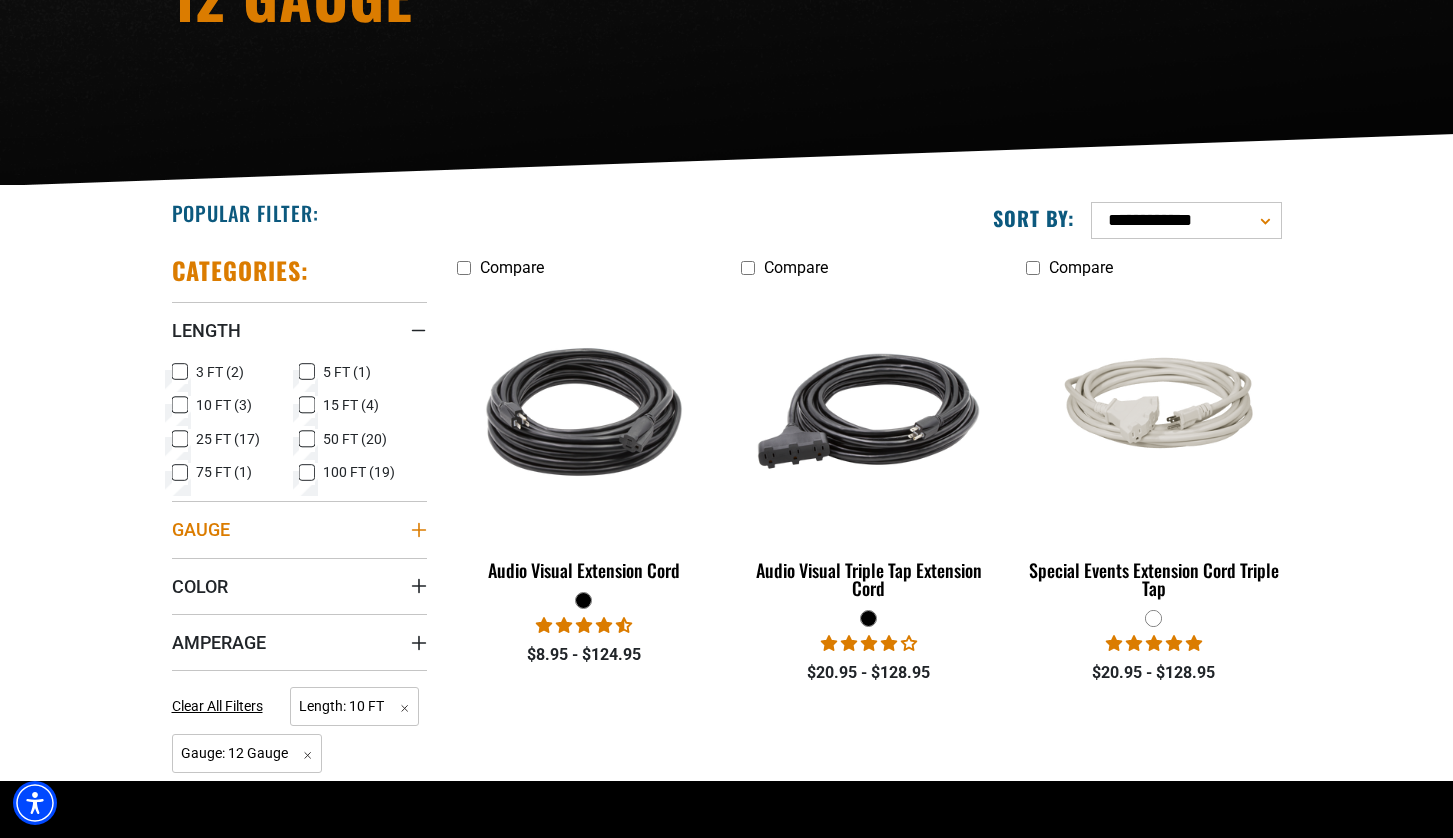 click on "Gauge" at bounding box center (299, 529) 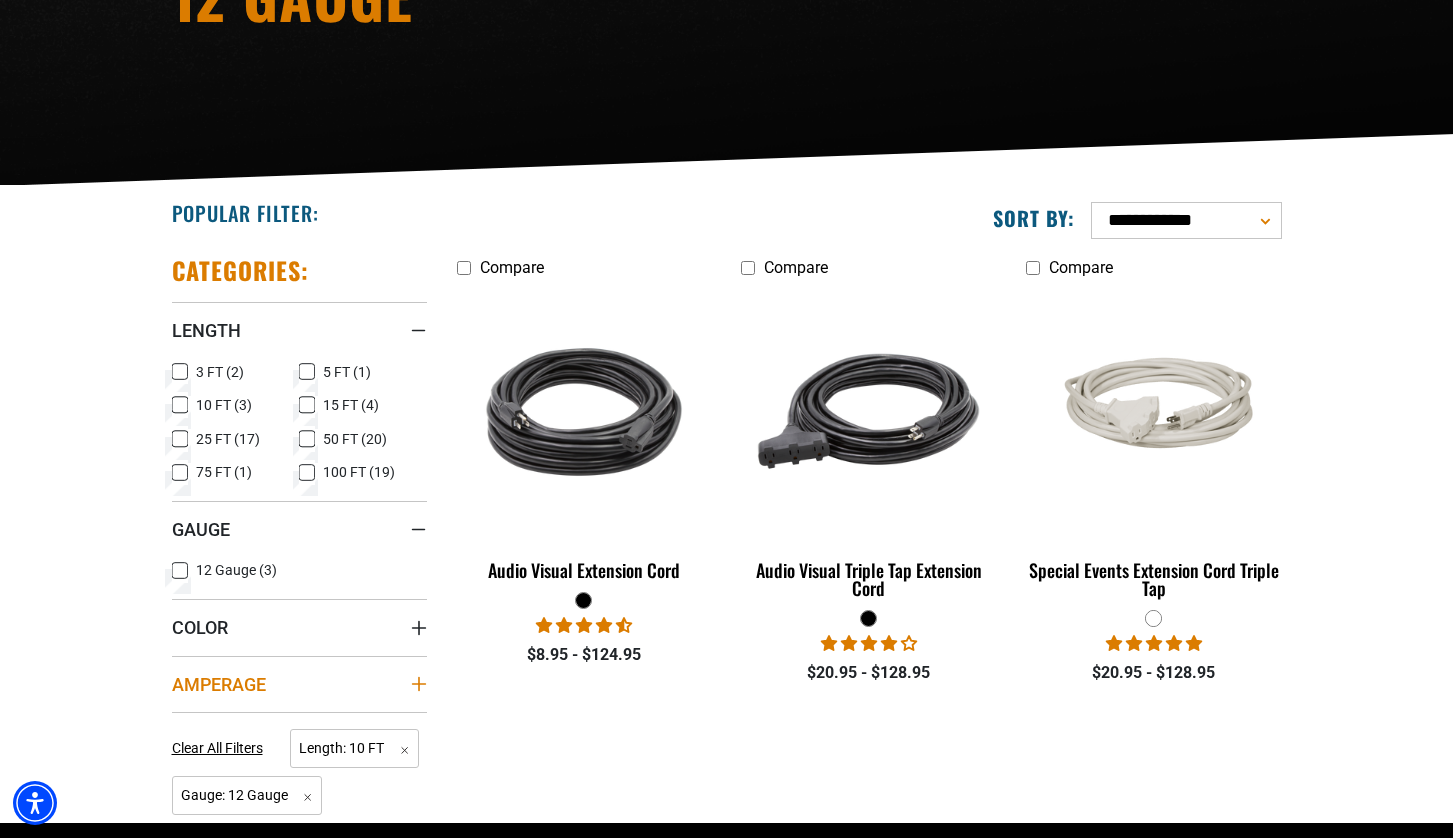 click on "Amperage" at bounding box center (299, 684) 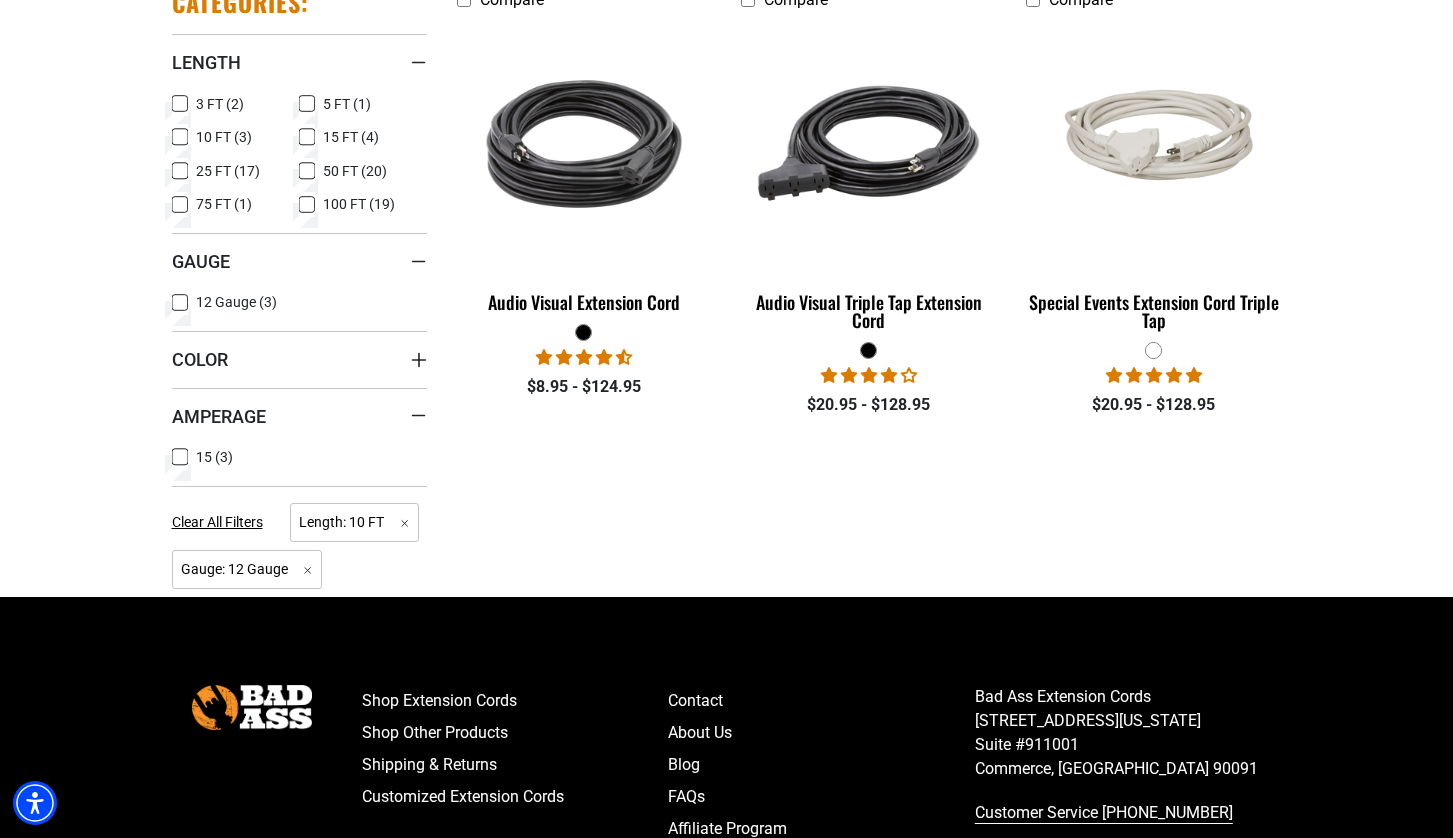 scroll, scrollTop: 591, scrollLeft: 0, axis: vertical 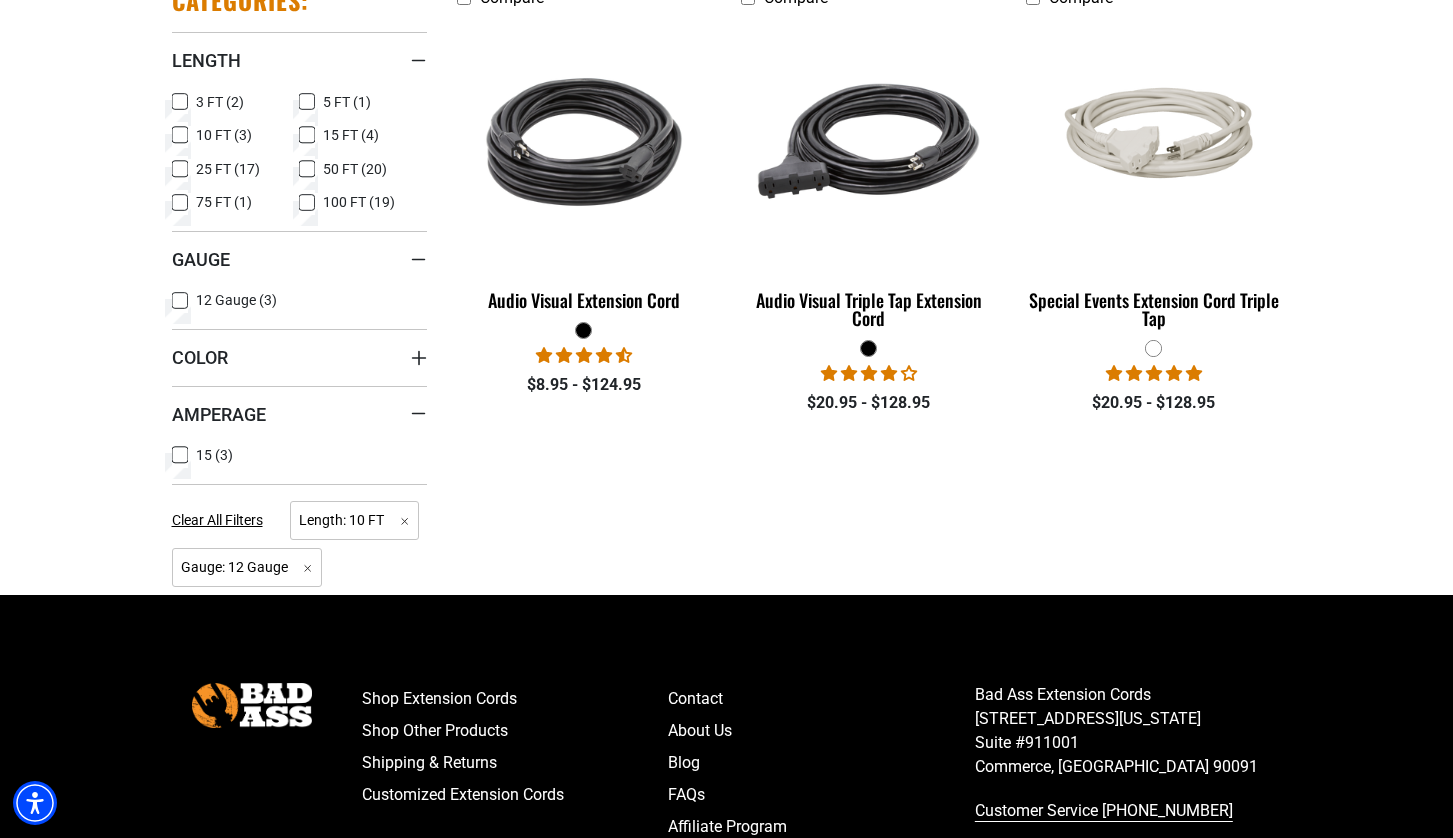 click on "Compare
Audio Visual Extension Cord
21 reviews
$8.95 - $124.95
Compare
Audio Visual Triple Tap Extension Cord" at bounding box center [869, 281] 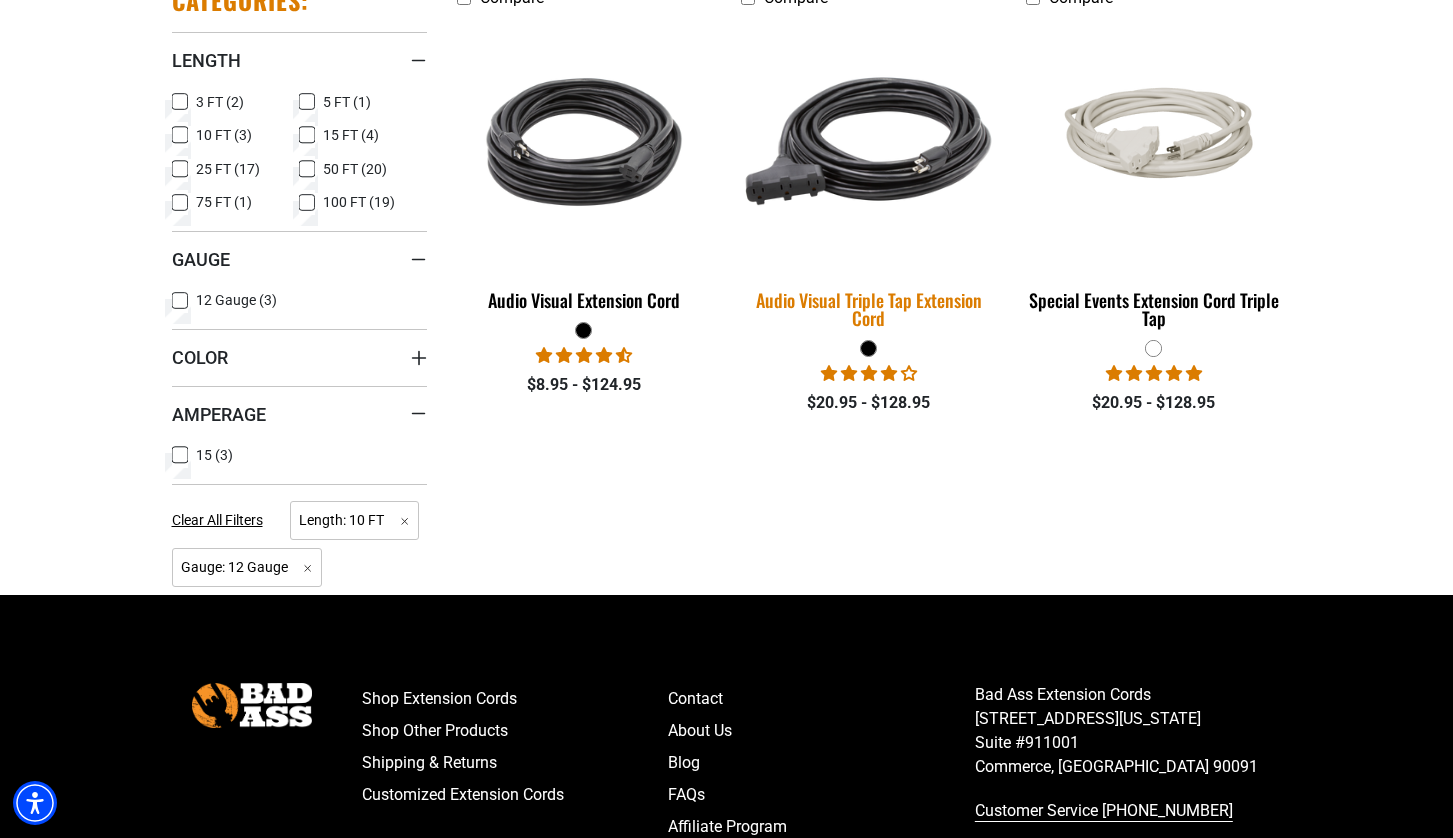 click on "Audio Visual Triple Tap Extension Cord" at bounding box center (868, 309) 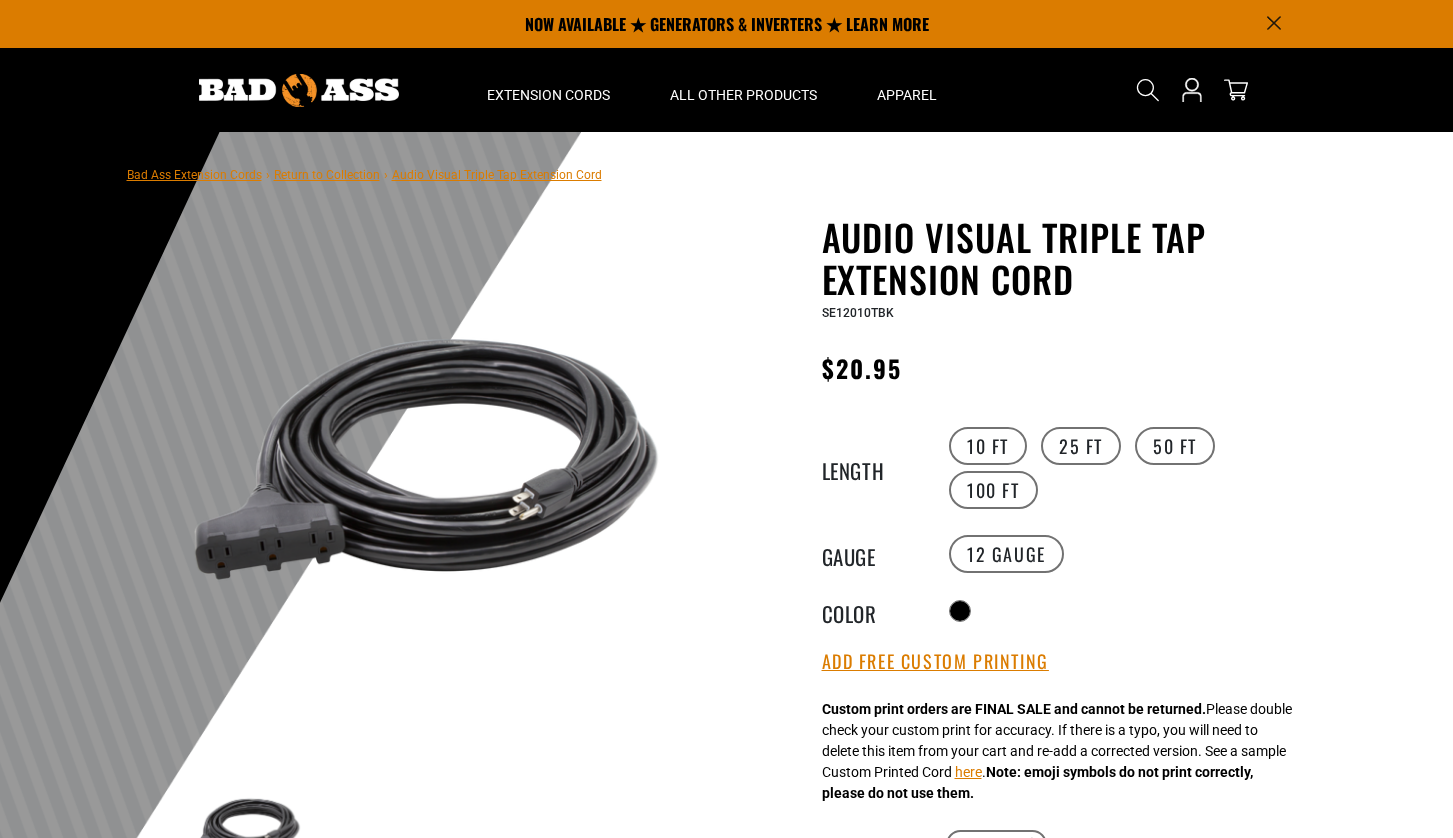 scroll, scrollTop: 0, scrollLeft: 0, axis: both 